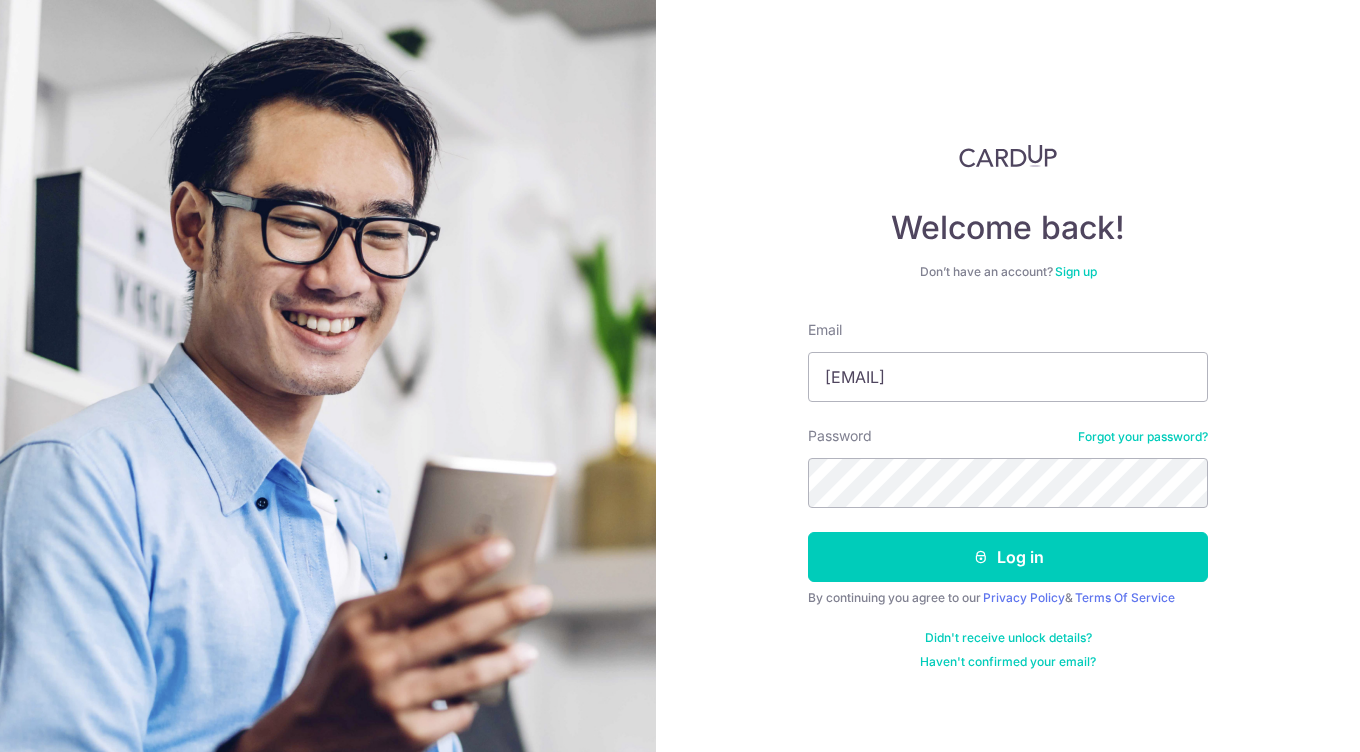 scroll, scrollTop: 0, scrollLeft: 0, axis: both 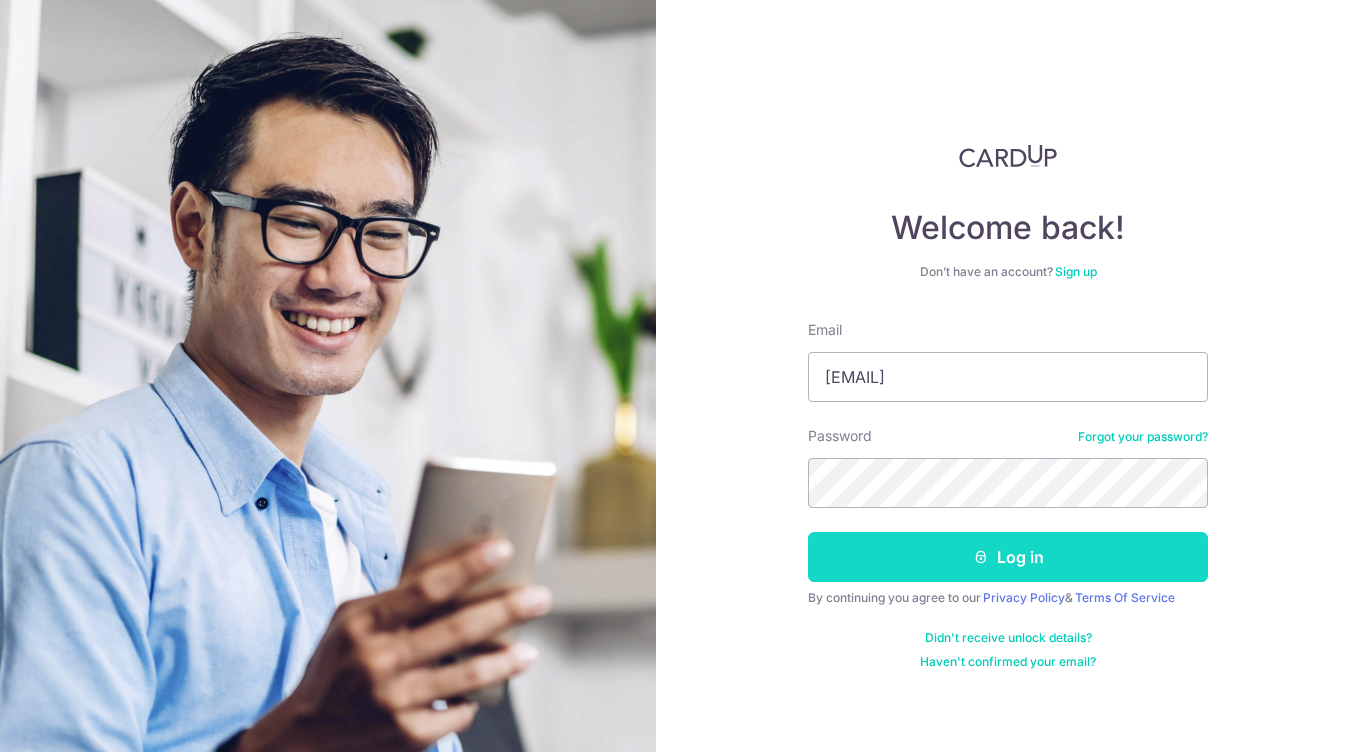 click on "Log in" at bounding box center [1008, 557] 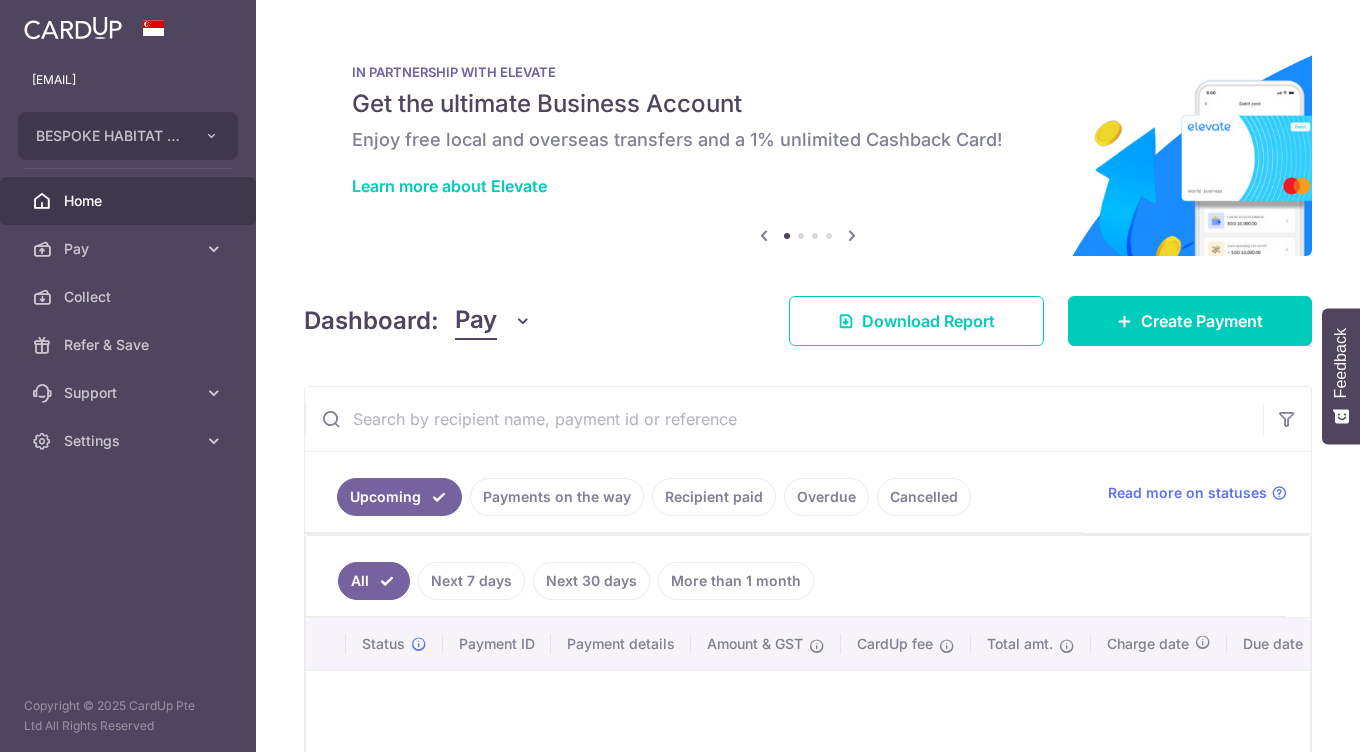 scroll, scrollTop: 0, scrollLeft: 0, axis: both 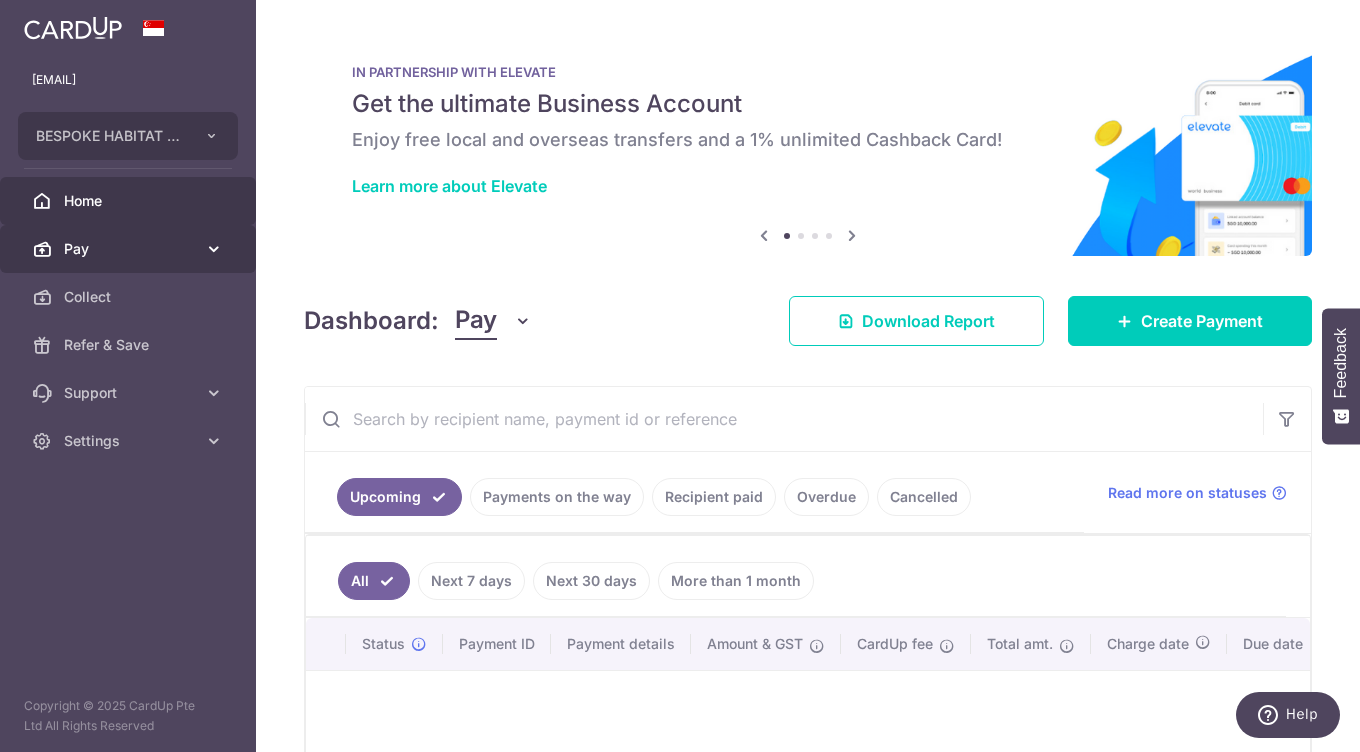 click at bounding box center (214, 249) 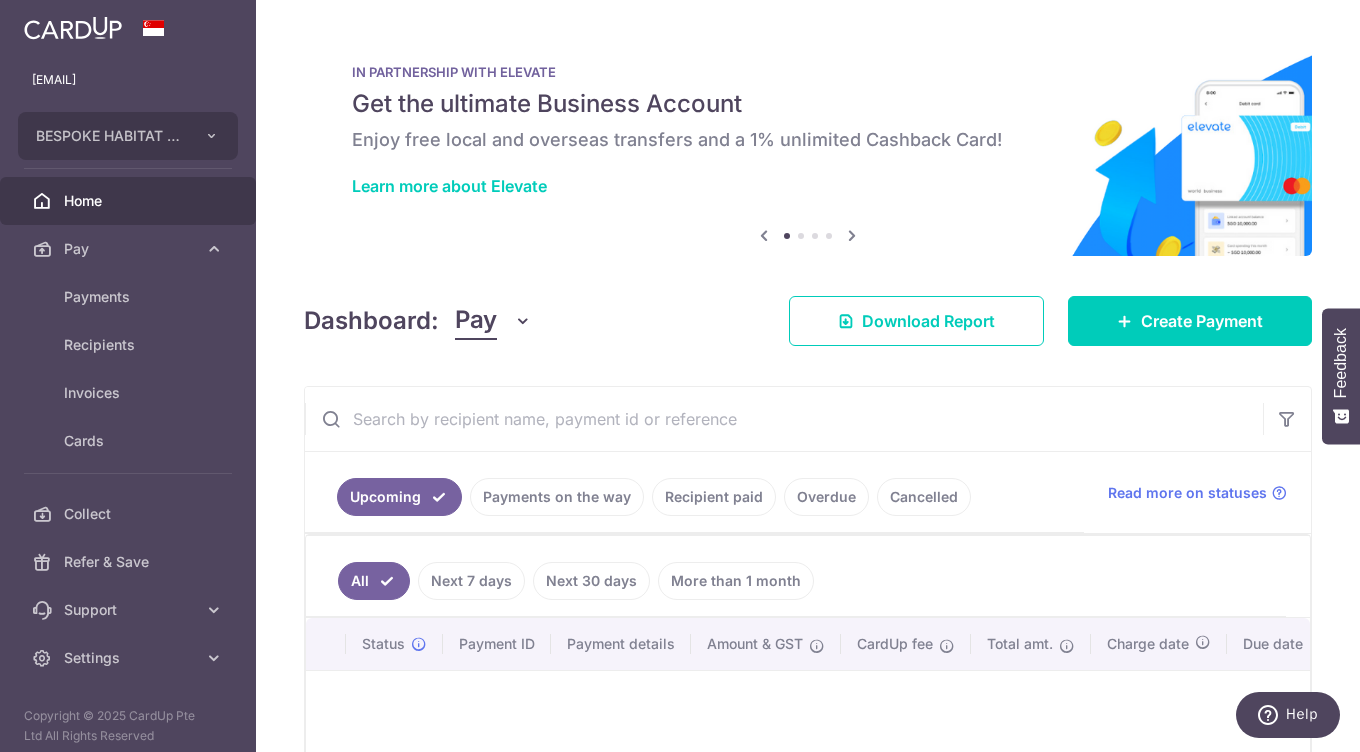 click on "Recipient paid" at bounding box center [714, 497] 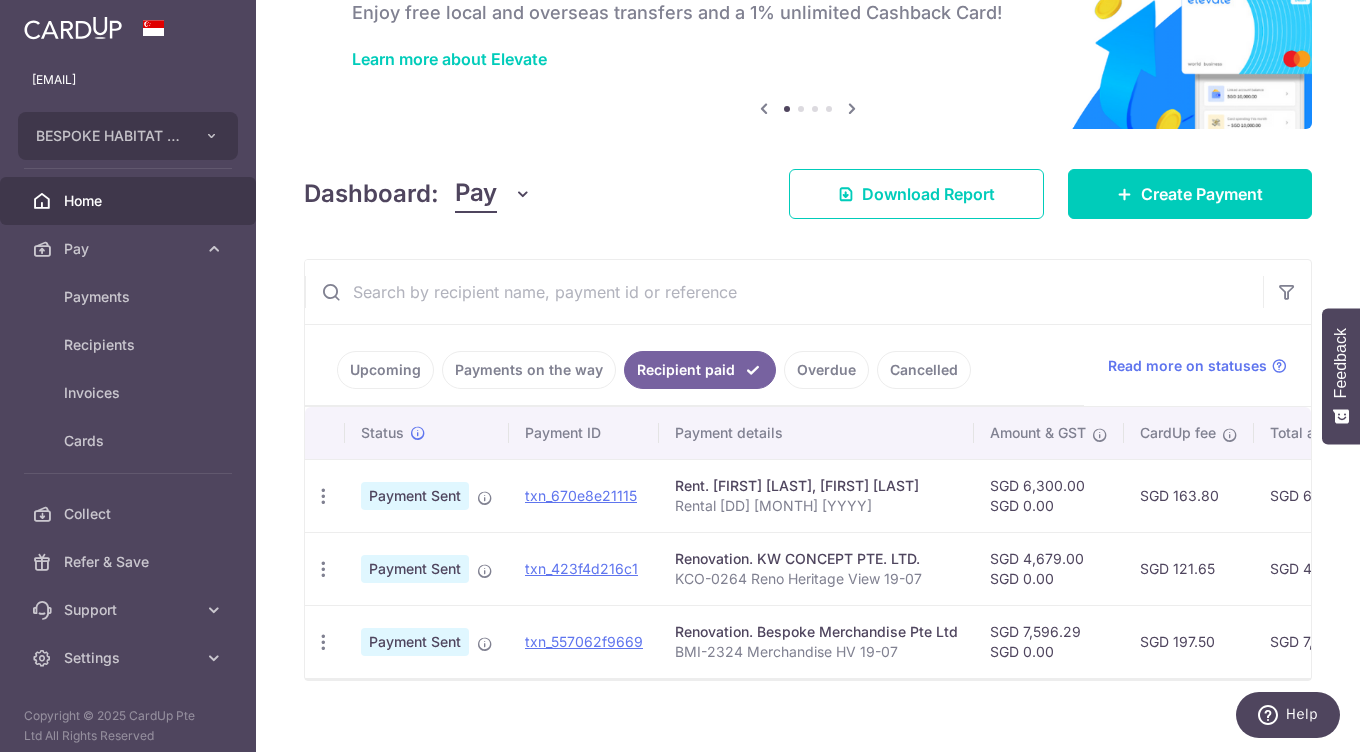 scroll, scrollTop: 140, scrollLeft: 0, axis: vertical 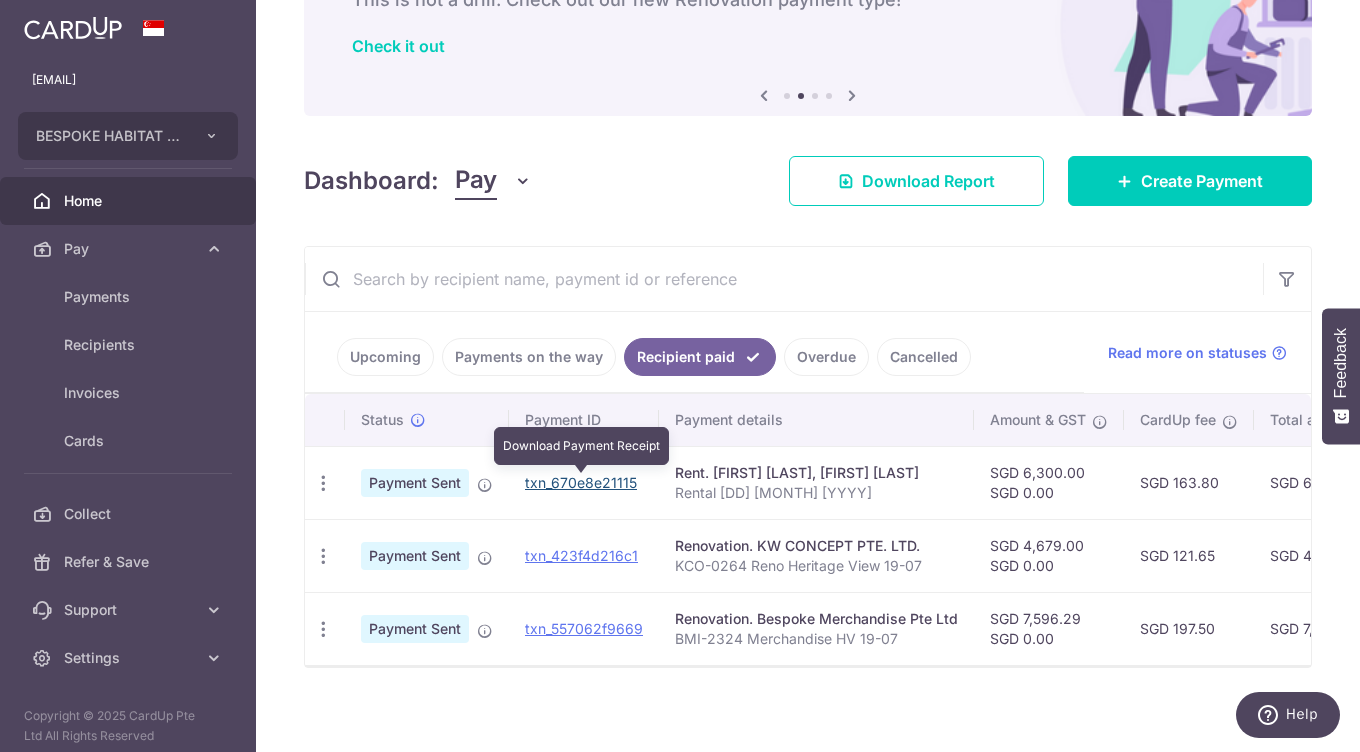 click on "txn_670e8e21115" at bounding box center (581, 482) 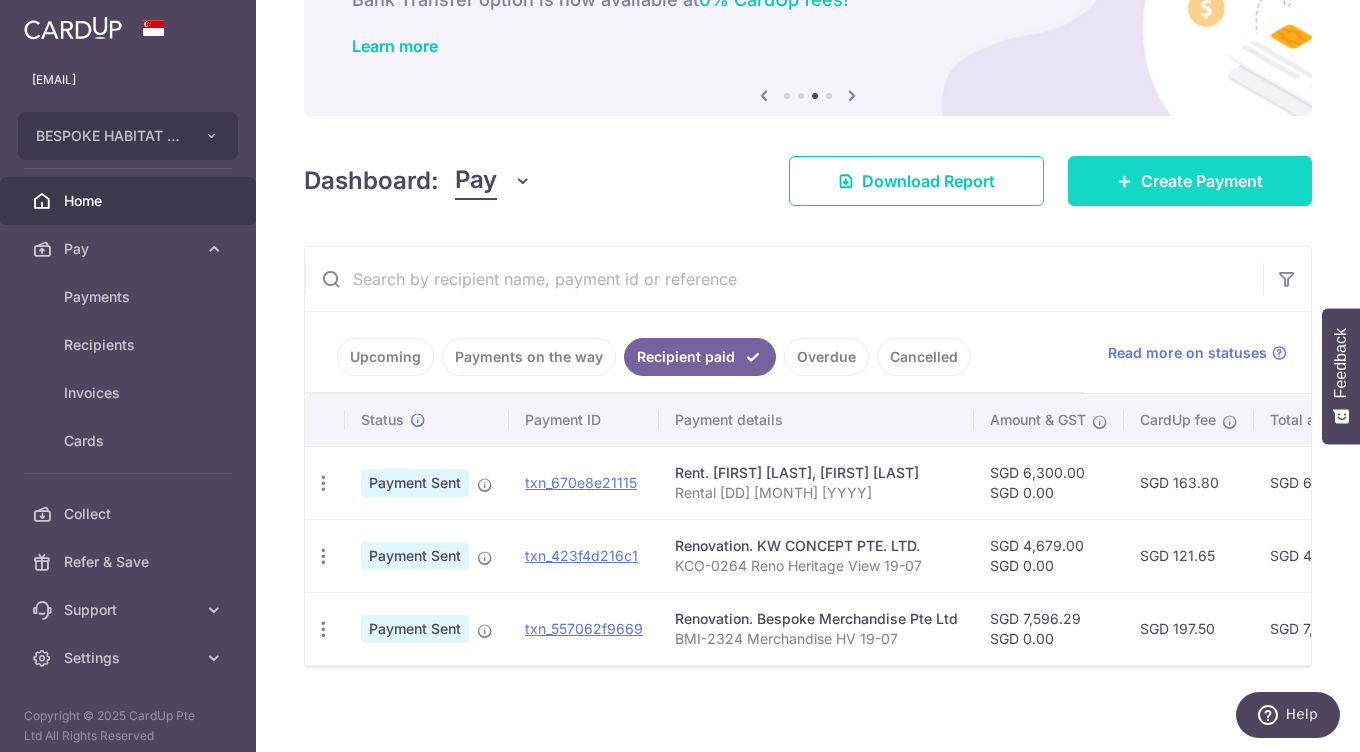 click on "Create Payment" at bounding box center [1202, 181] 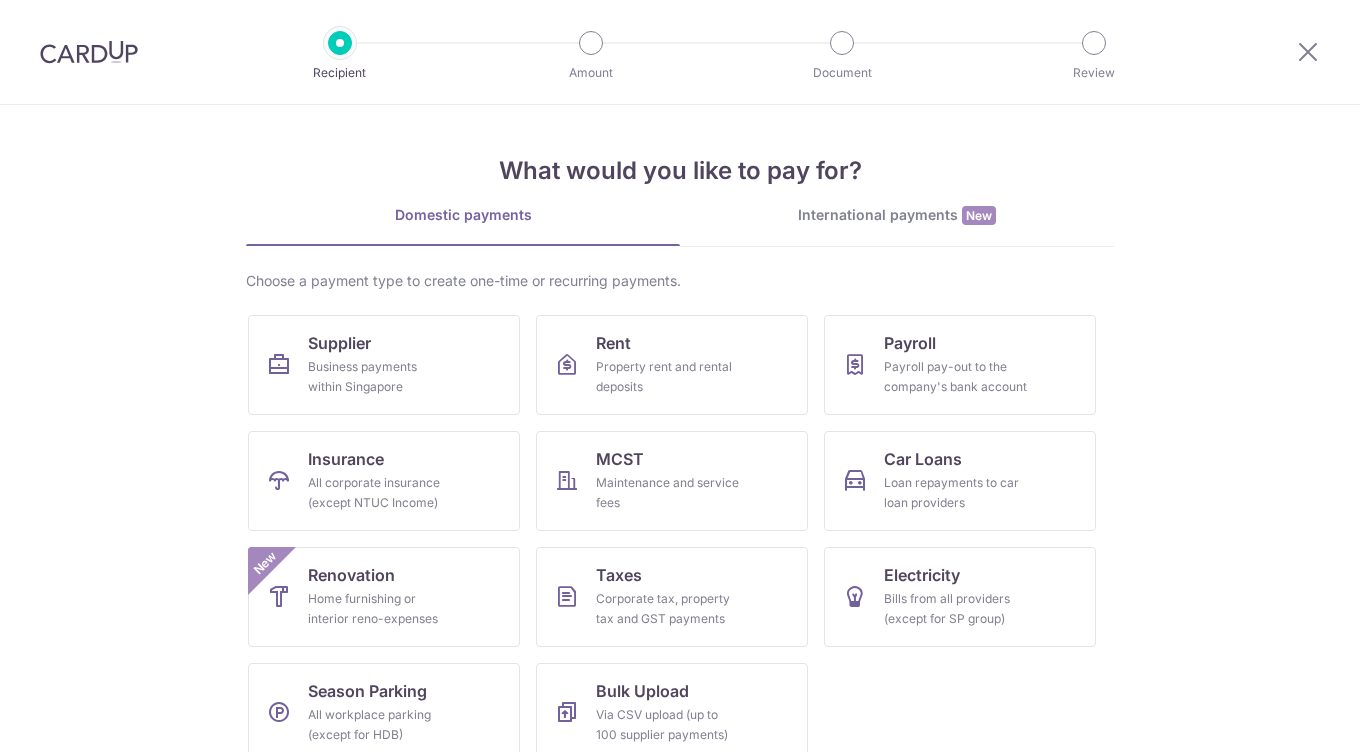 scroll, scrollTop: 0, scrollLeft: 0, axis: both 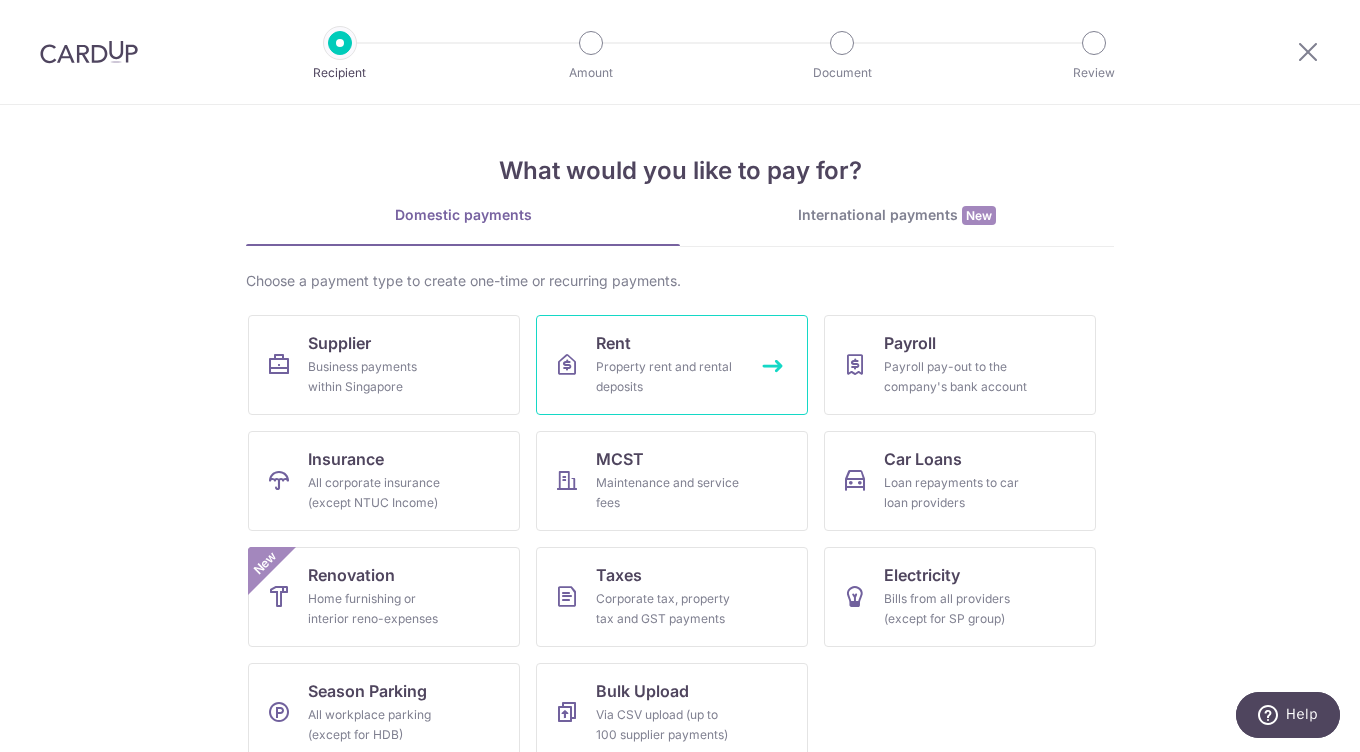 click on "Rent Property rent and rental deposits" at bounding box center (672, 365) 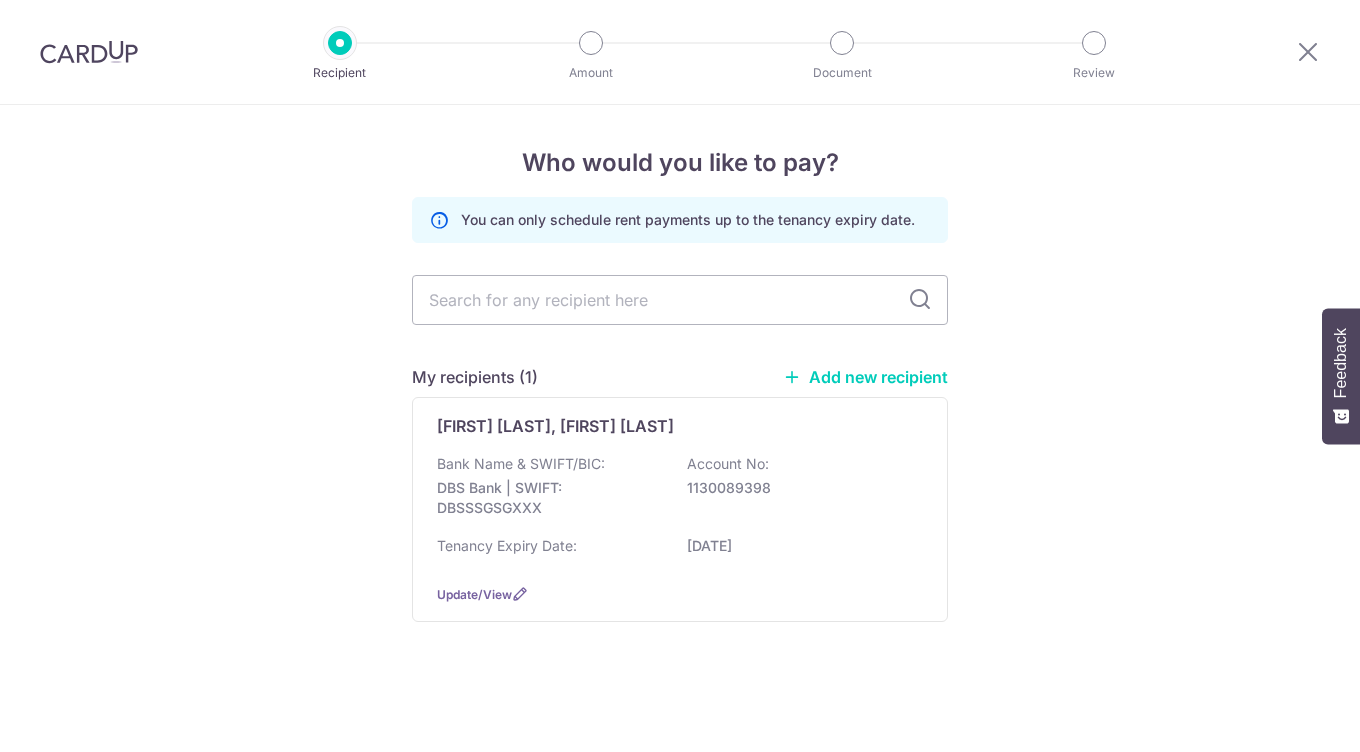 scroll, scrollTop: 0, scrollLeft: 0, axis: both 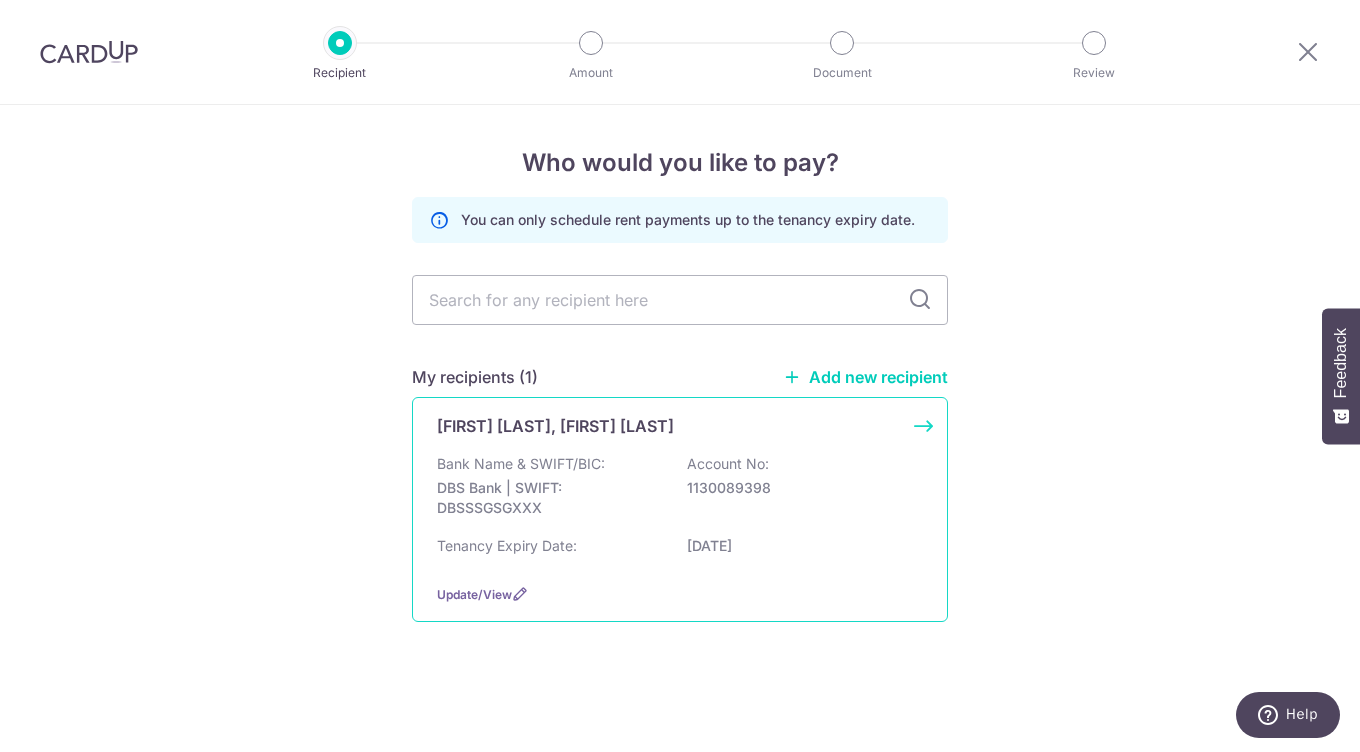 click on "Thenis Low Yong Yan, Li Jinghui" at bounding box center [555, 426] 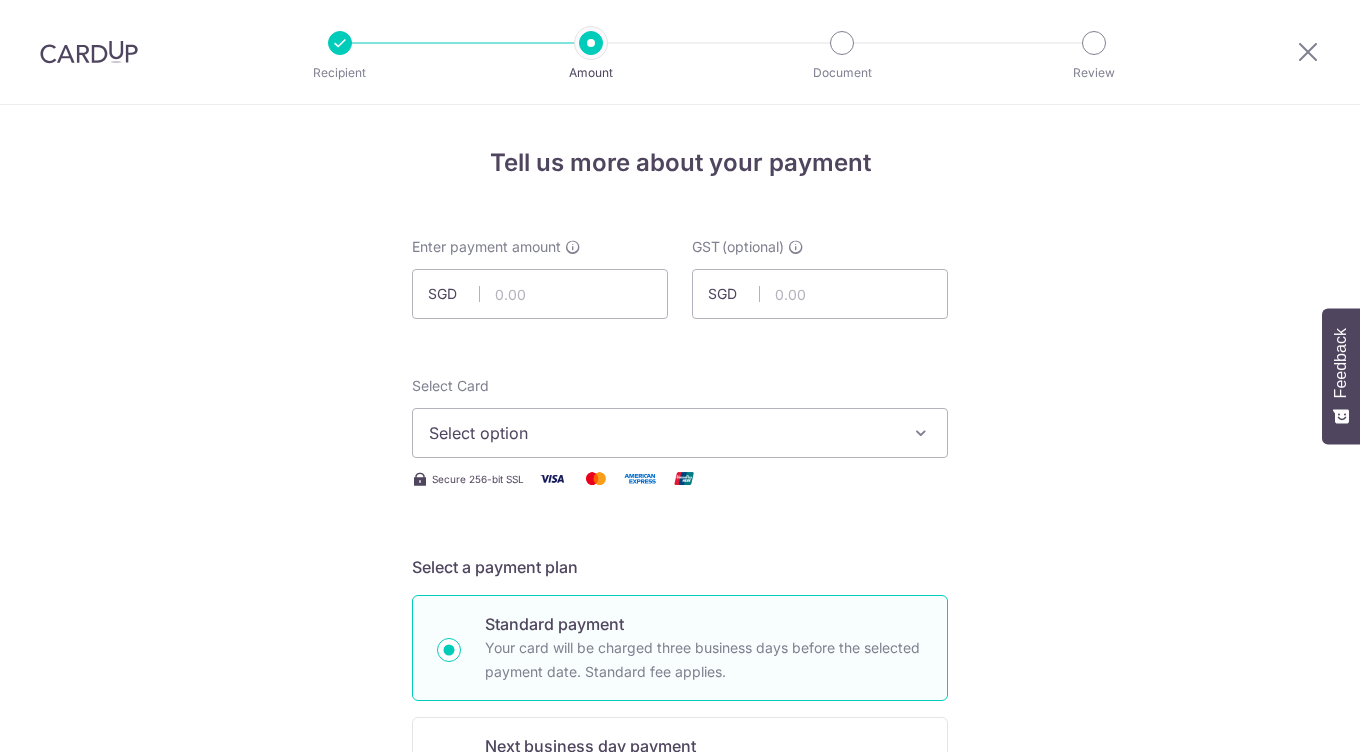 scroll, scrollTop: 0, scrollLeft: 0, axis: both 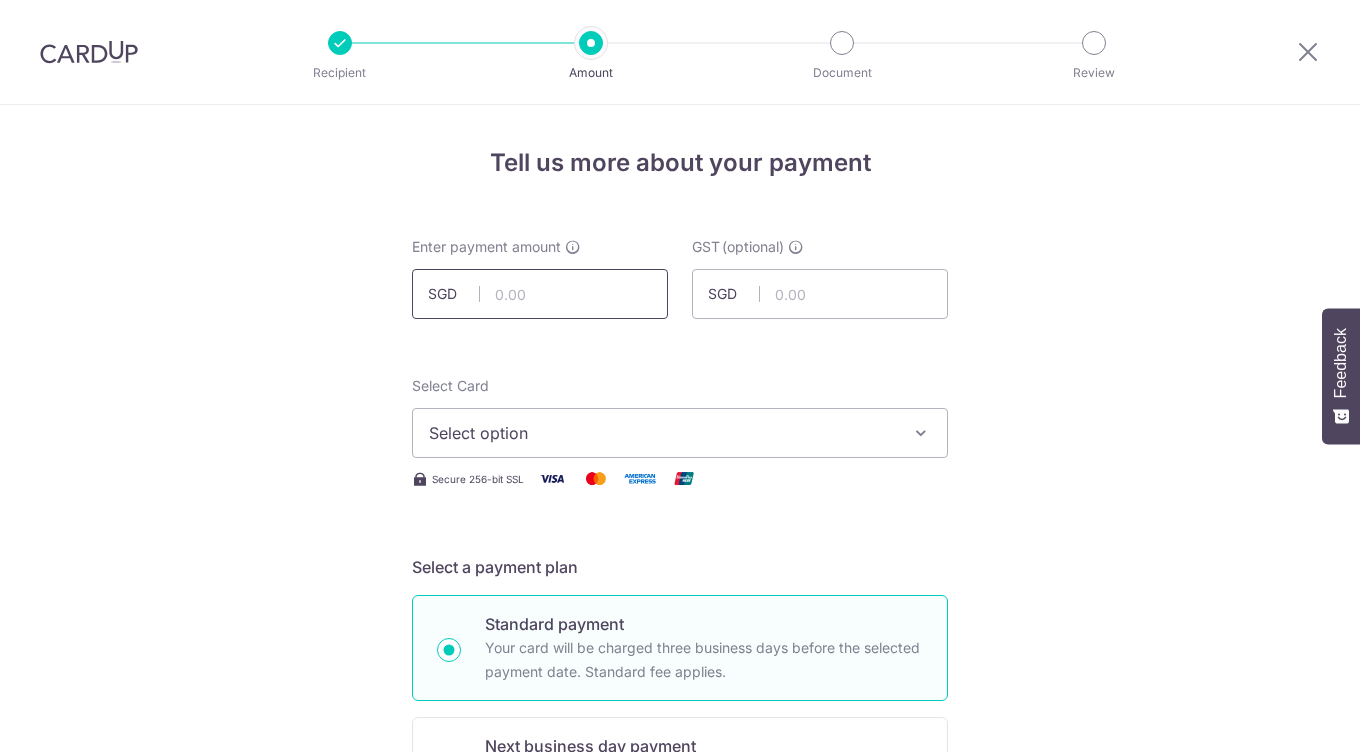 click at bounding box center [540, 294] 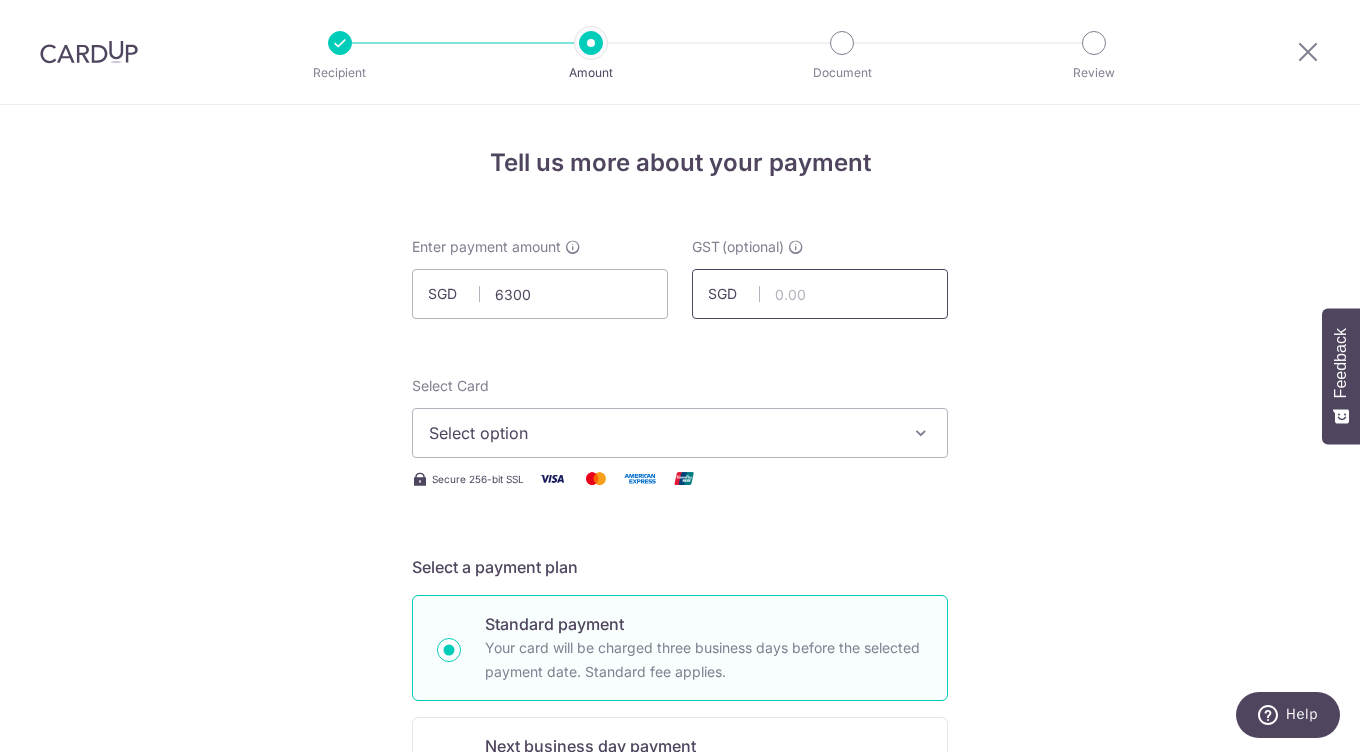 type on "6,300.00" 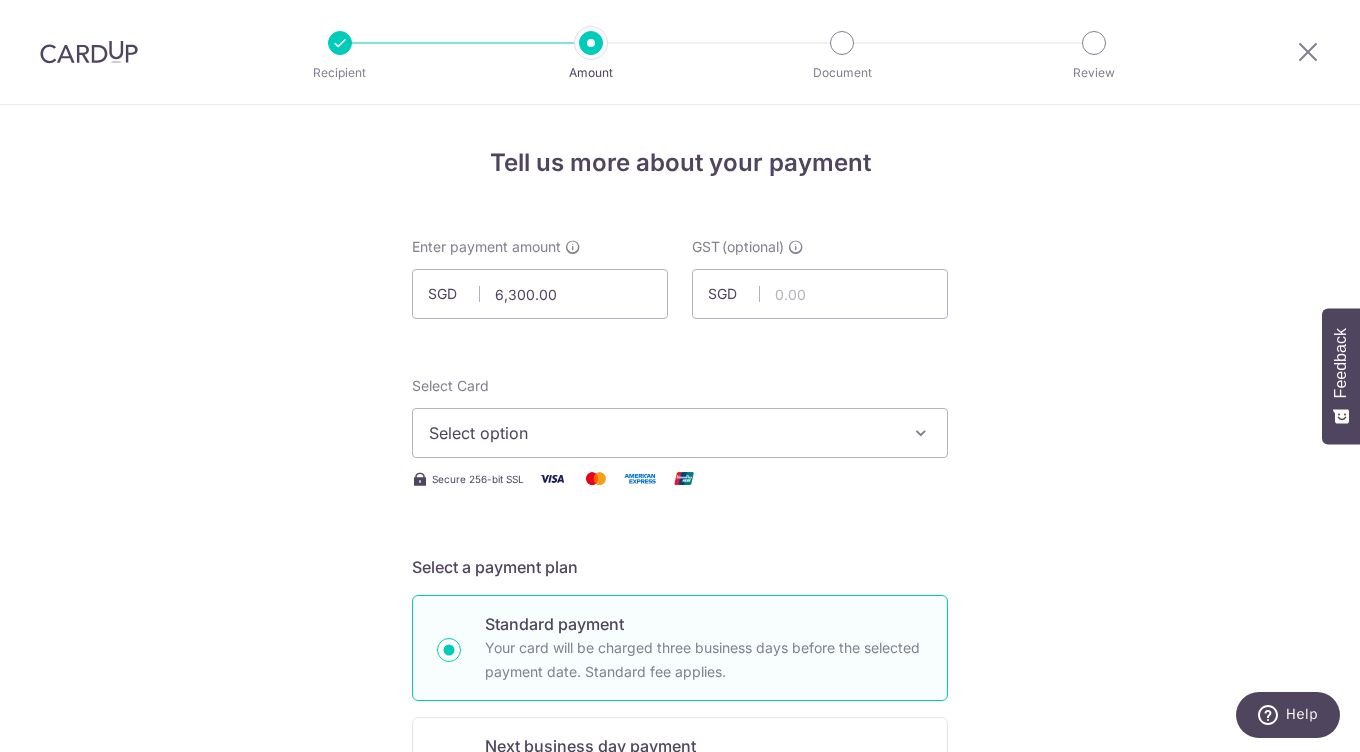 click at bounding box center (921, 433) 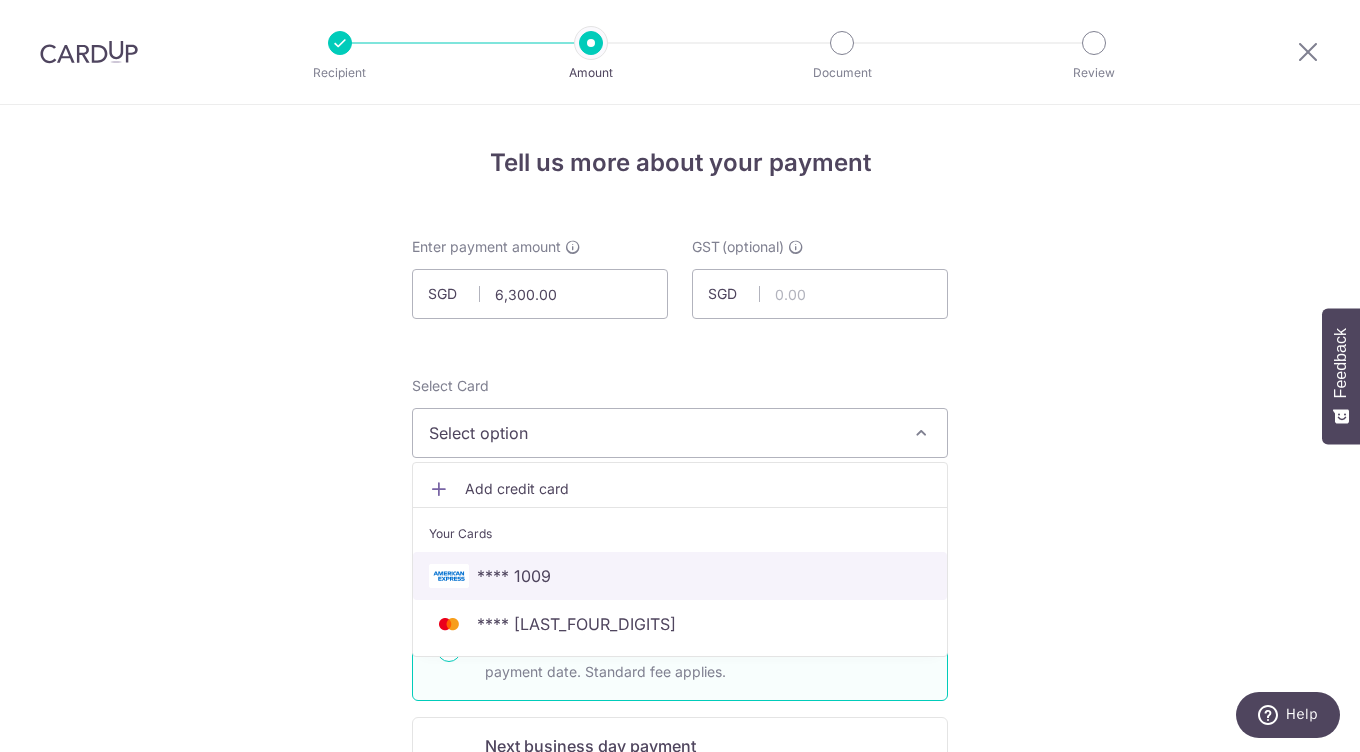click on "**** 1009" at bounding box center (514, 576) 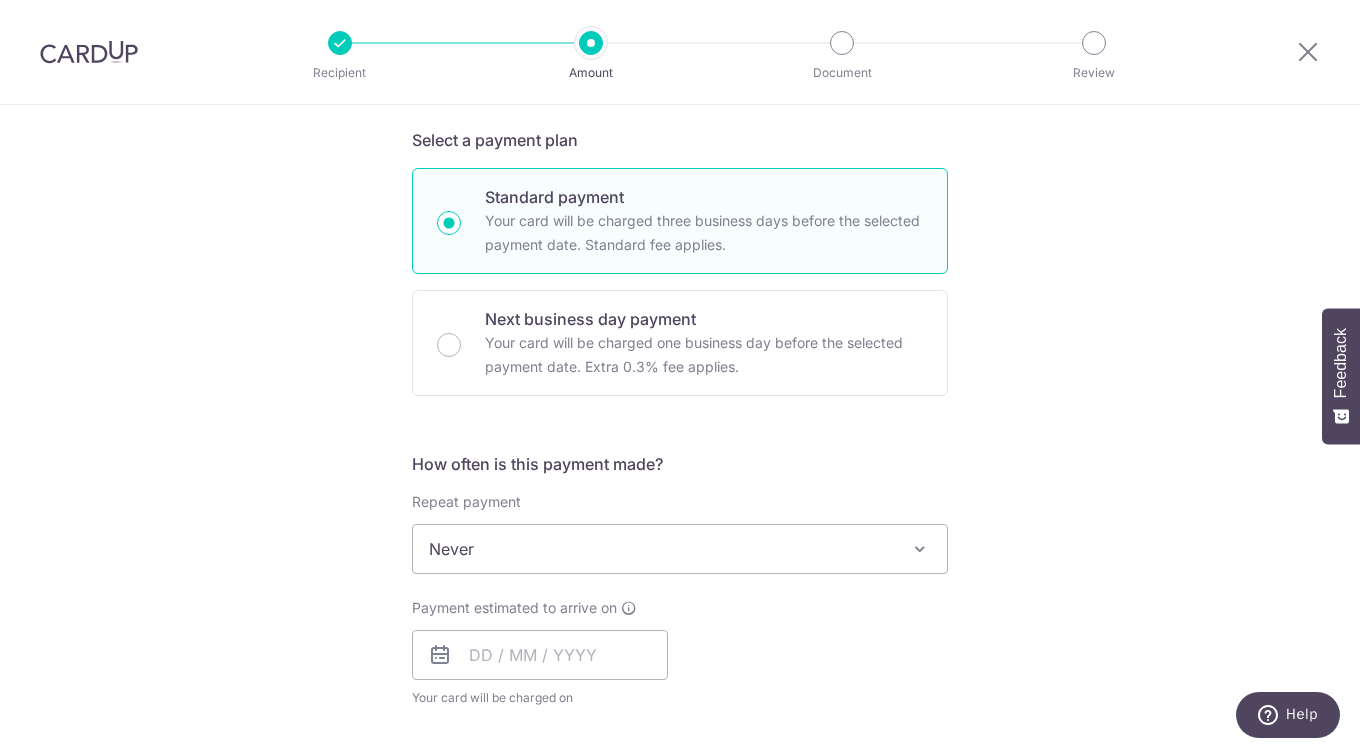 scroll, scrollTop: 432, scrollLeft: 0, axis: vertical 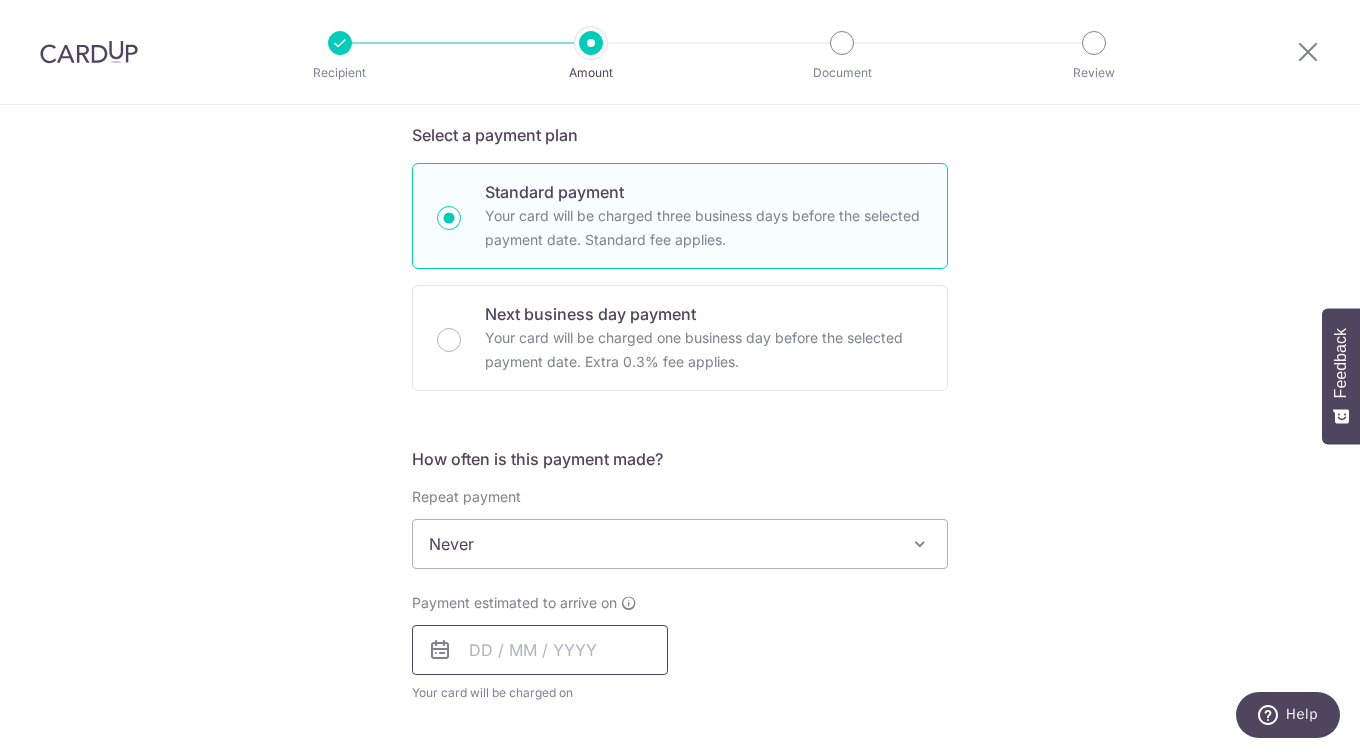 click at bounding box center [540, 650] 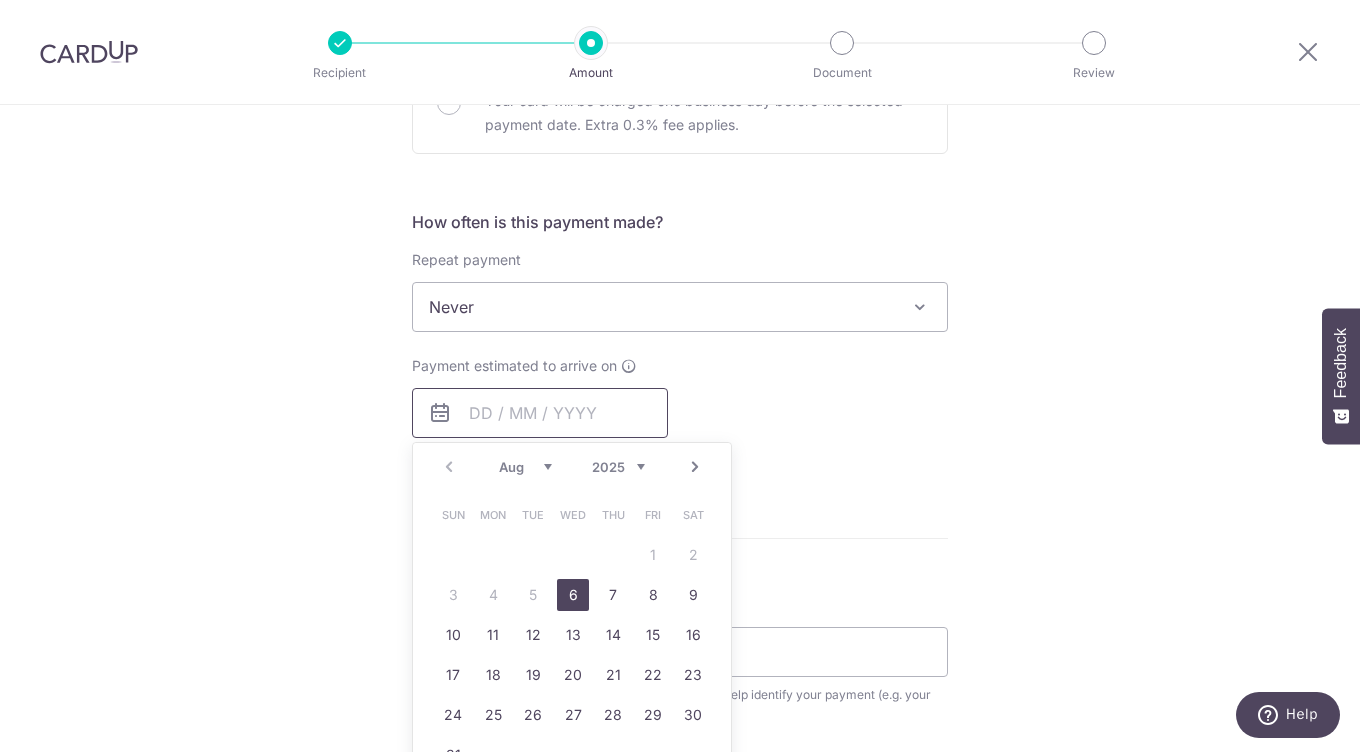 scroll, scrollTop: 670, scrollLeft: 0, axis: vertical 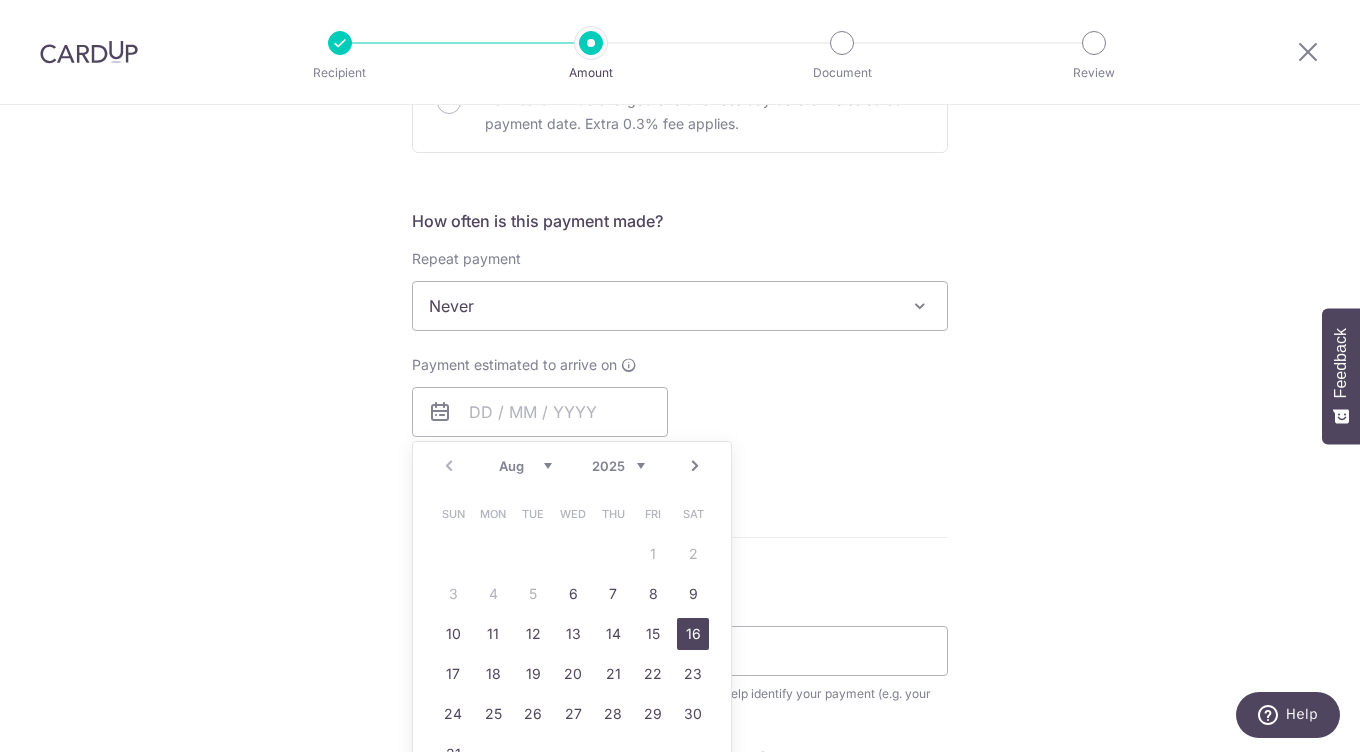 click on "16" at bounding box center [693, 634] 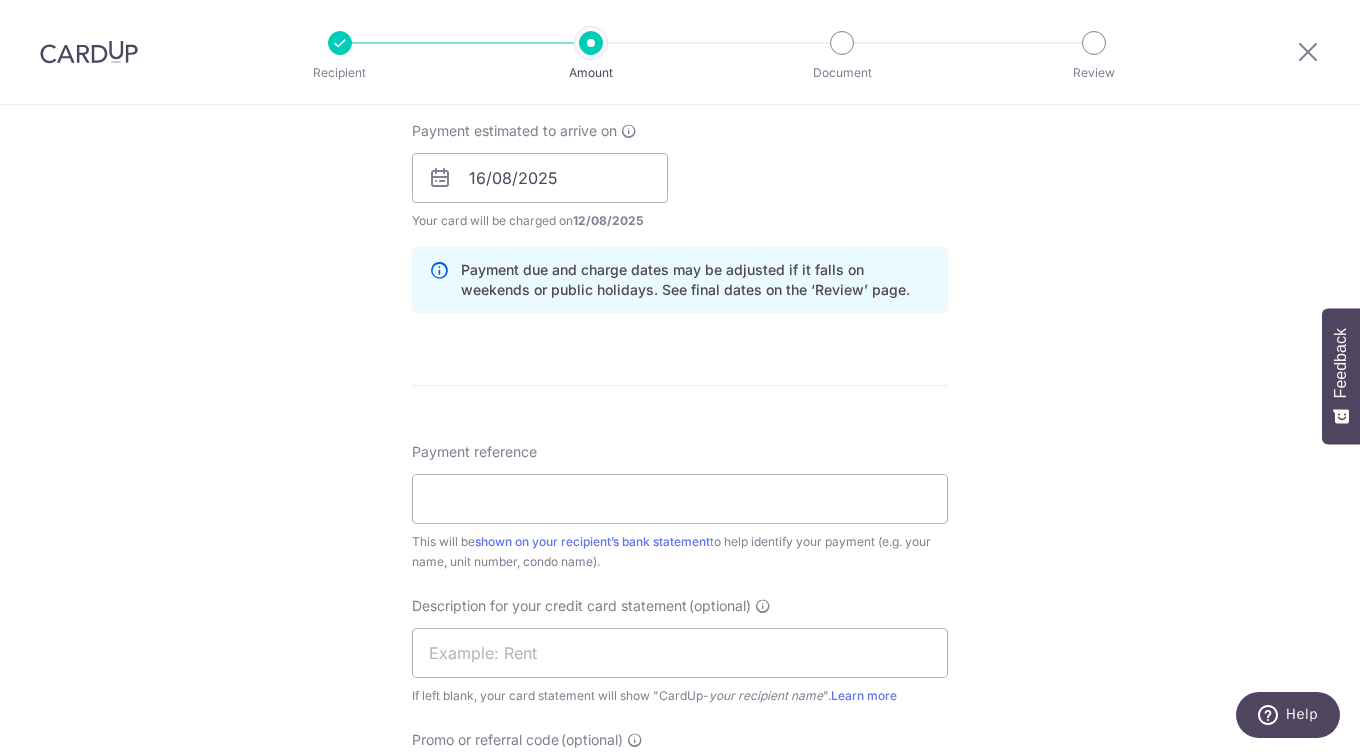 scroll, scrollTop: 909, scrollLeft: 0, axis: vertical 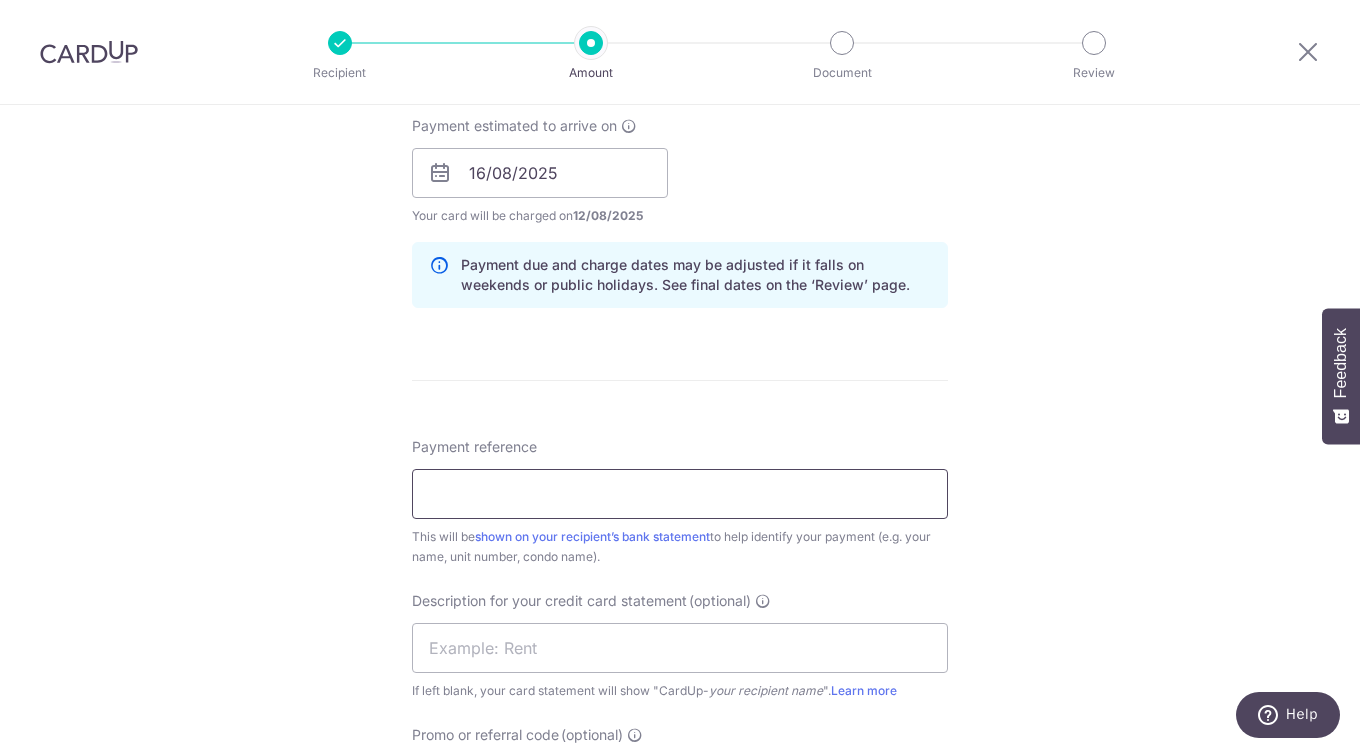 click on "Payment reference" at bounding box center [680, 494] 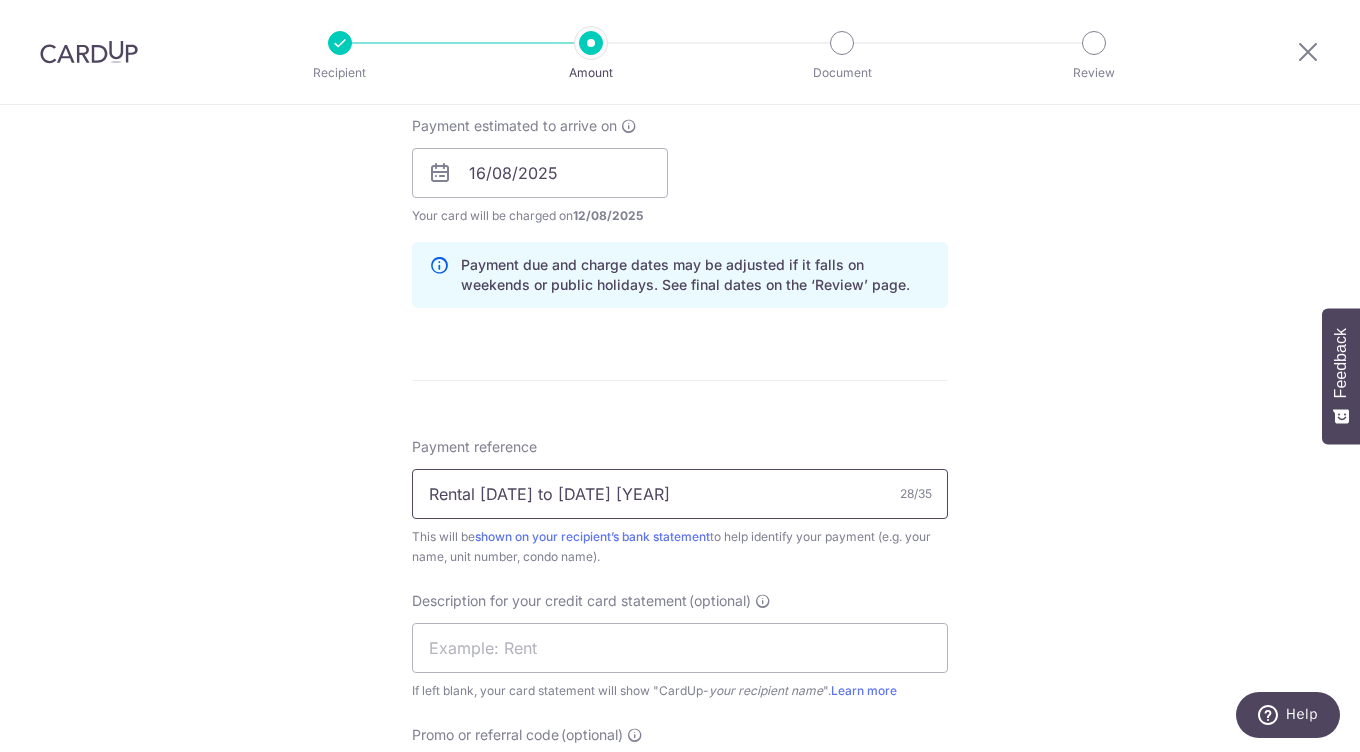 click on "Rental 16 Apr to 15 May 2025" at bounding box center [680, 494] 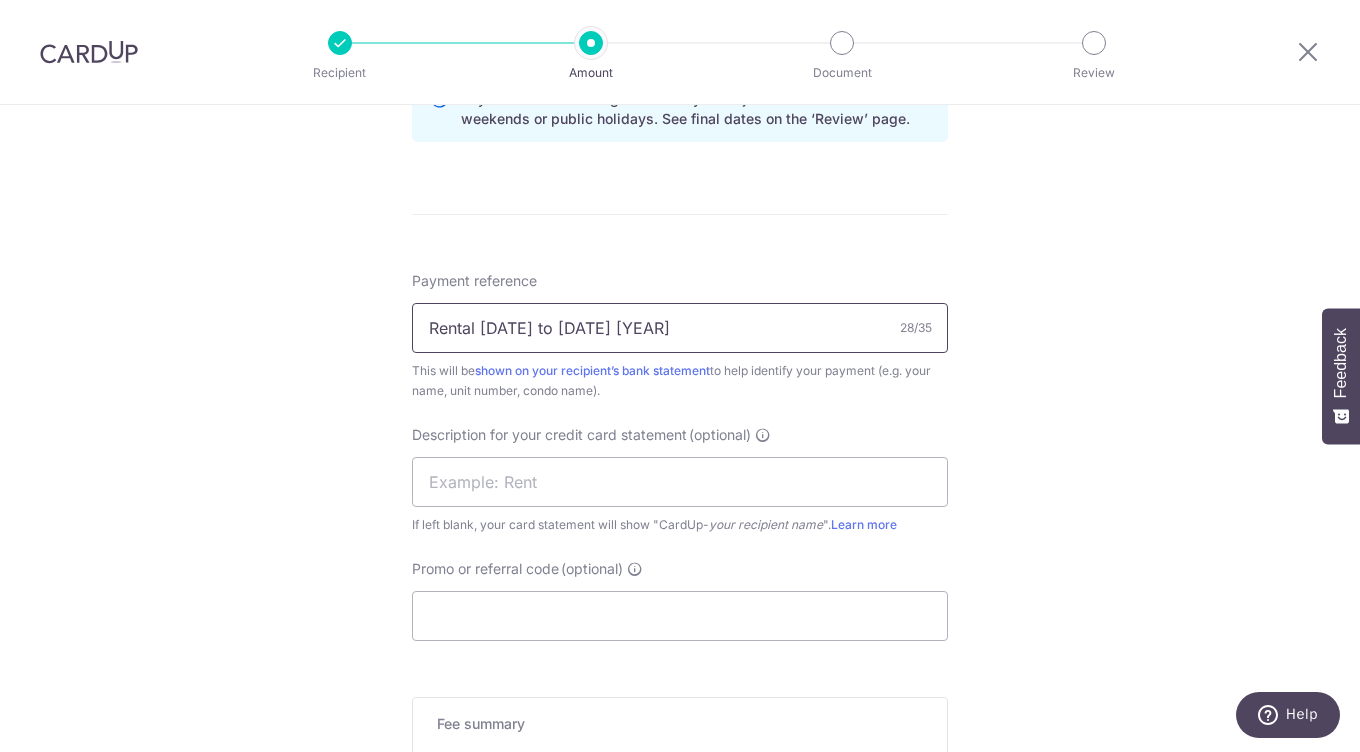 scroll, scrollTop: 1087, scrollLeft: 0, axis: vertical 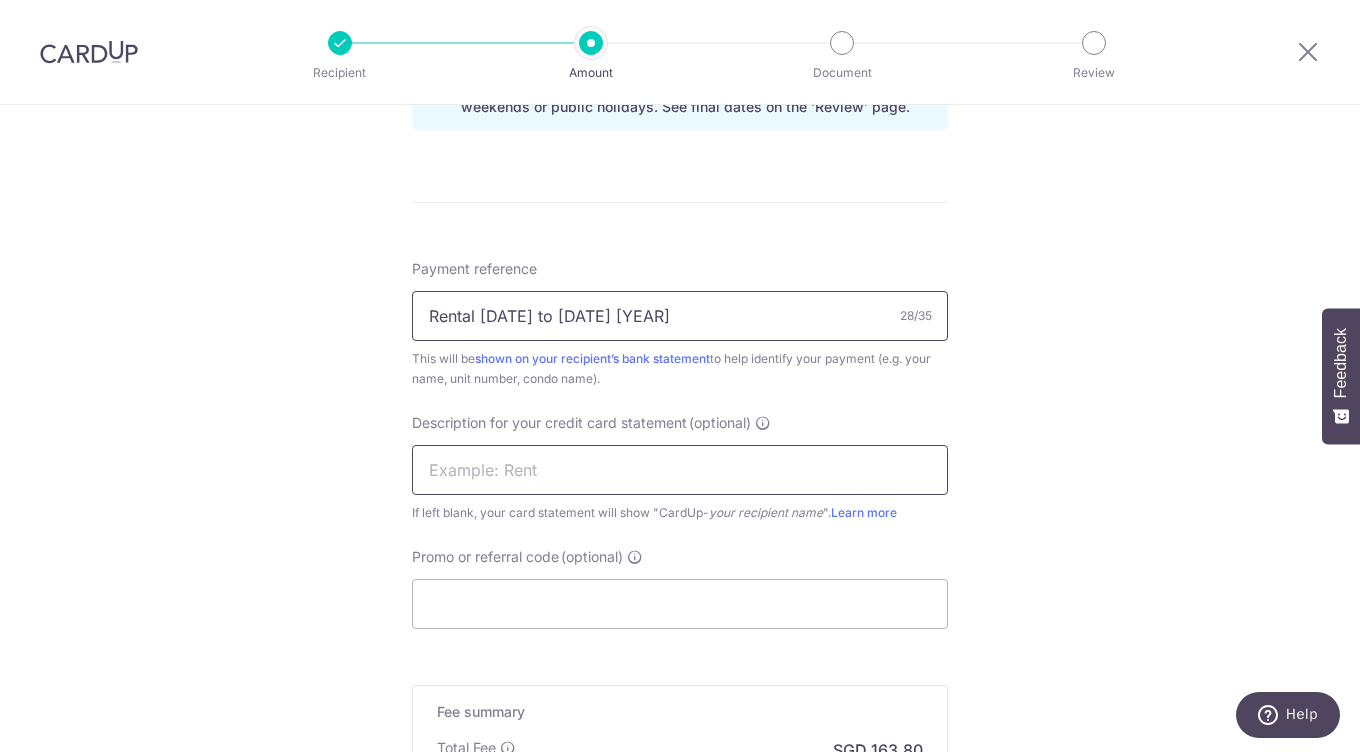 type on "Rental 16 Aug to 15 Sep 2025" 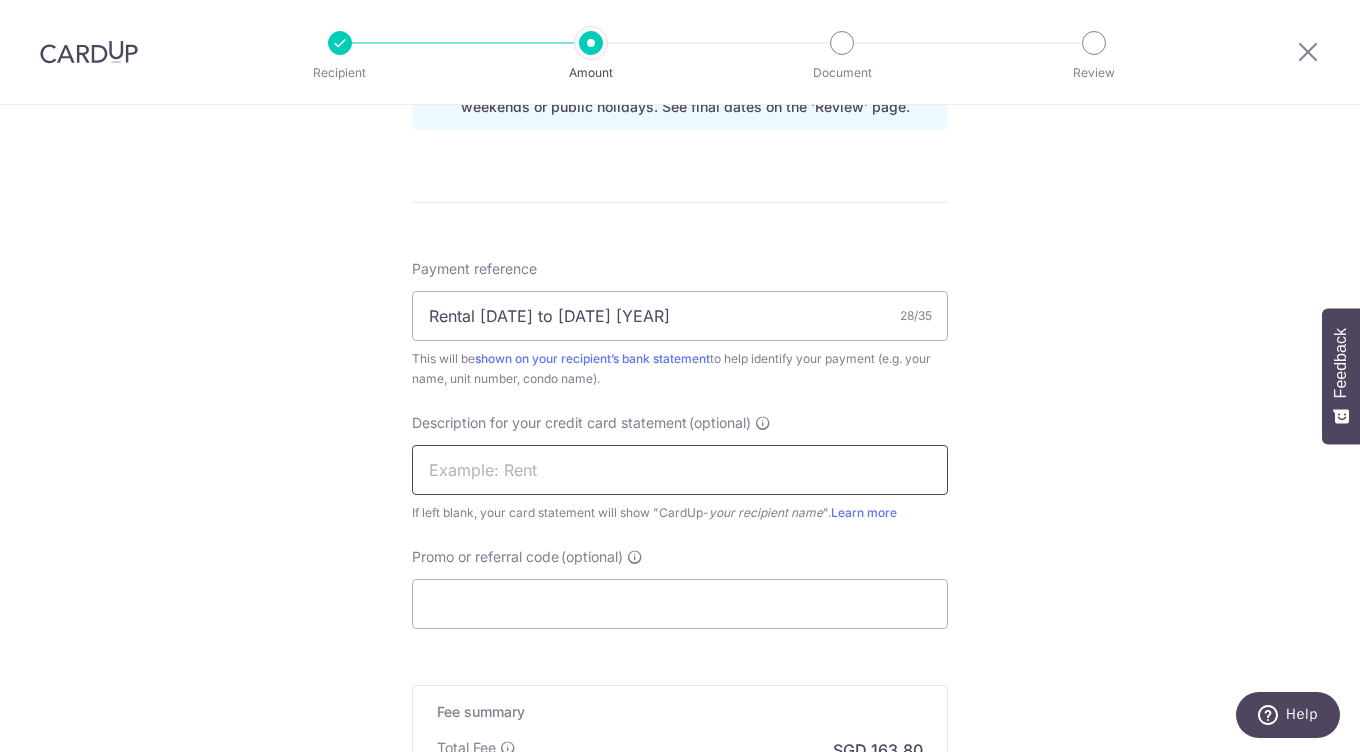 click at bounding box center (680, 470) 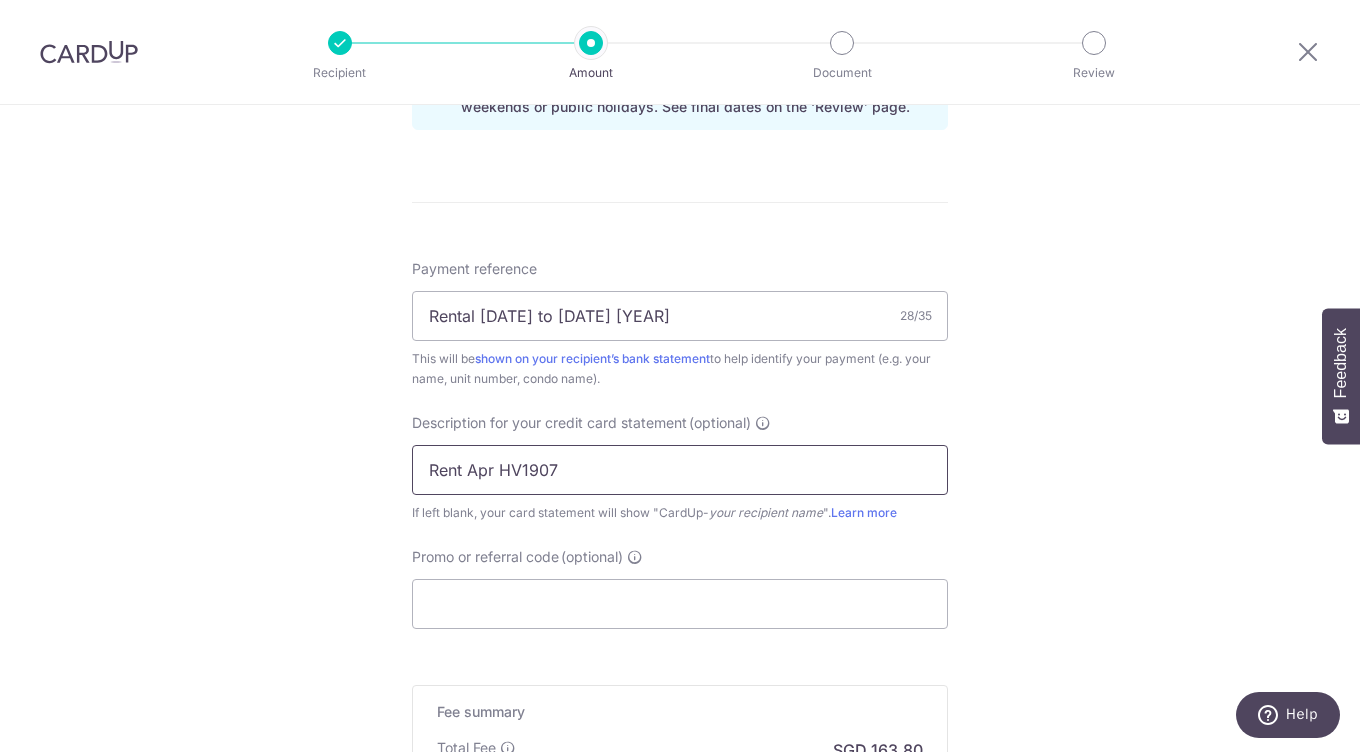 click on "Rent Apr HV1907" at bounding box center [680, 470] 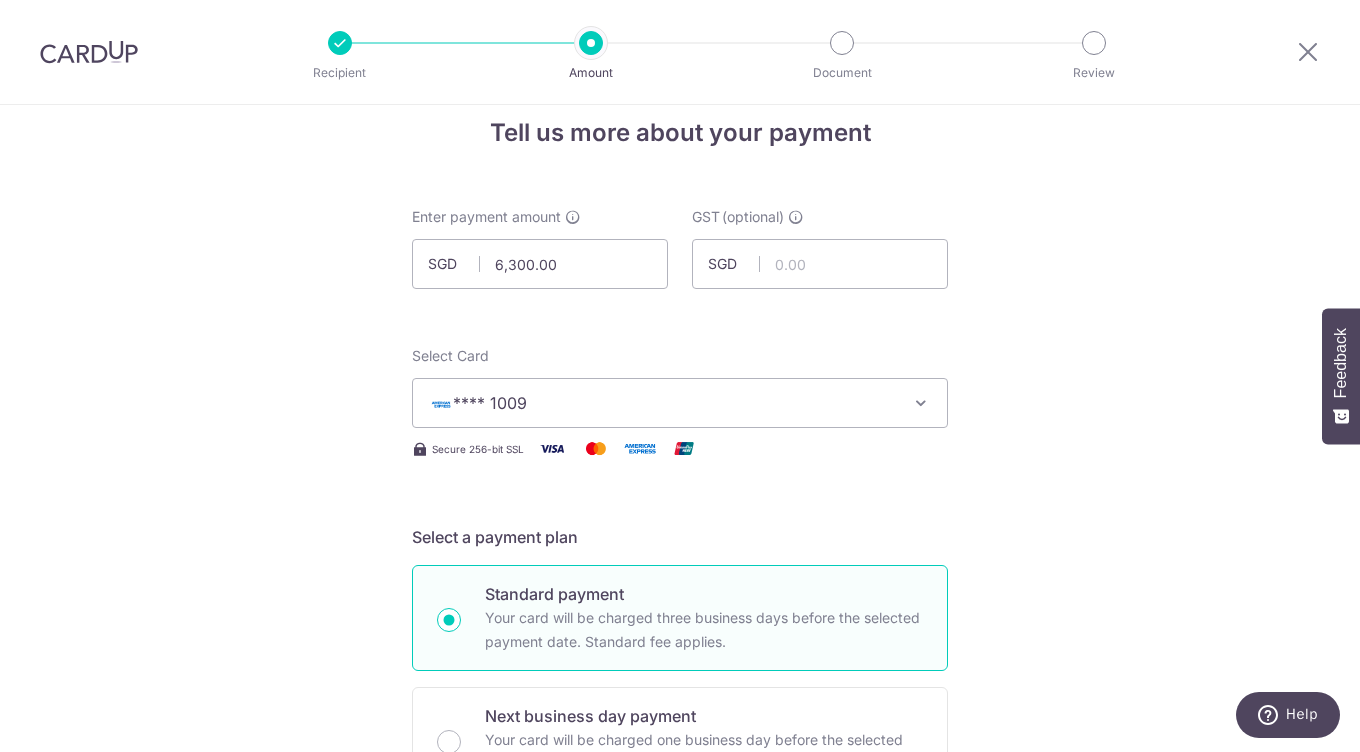 scroll, scrollTop: 0, scrollLeft: 0, axis: both 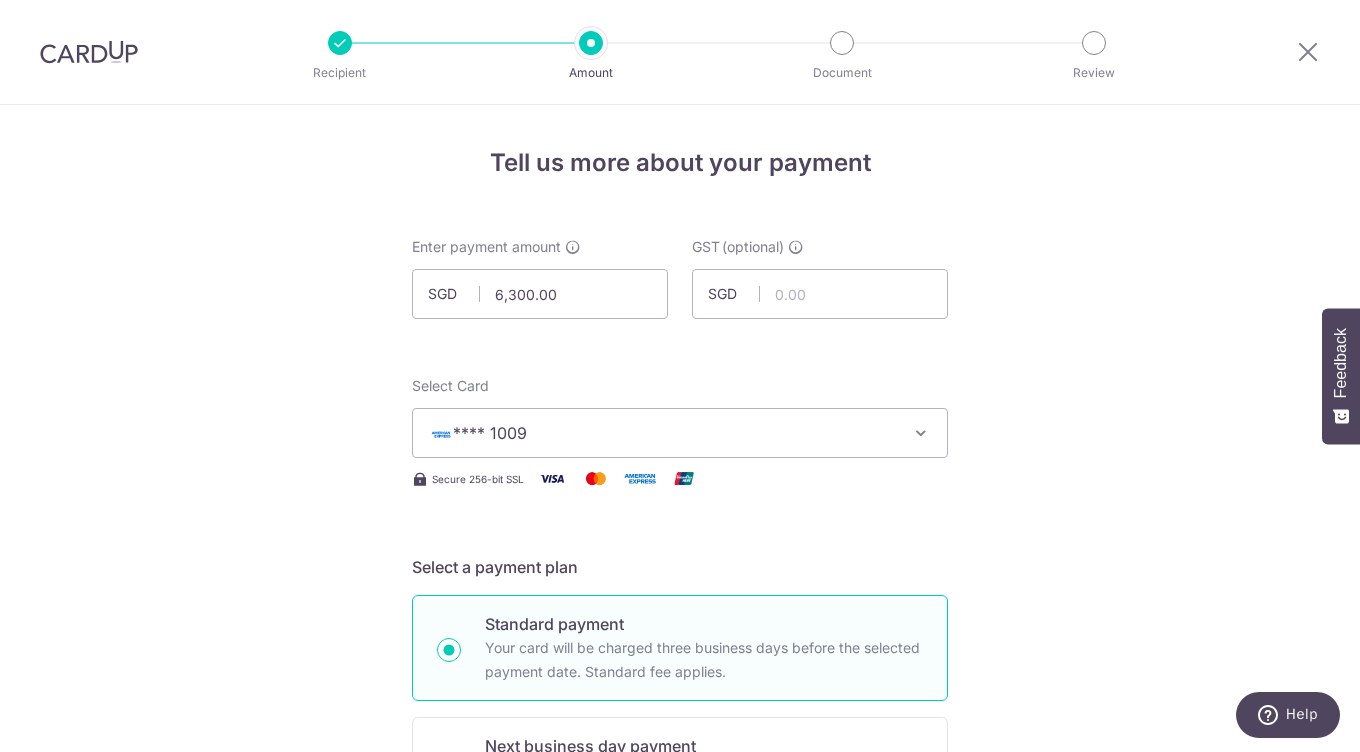 type on "Rent Aug HV1907" 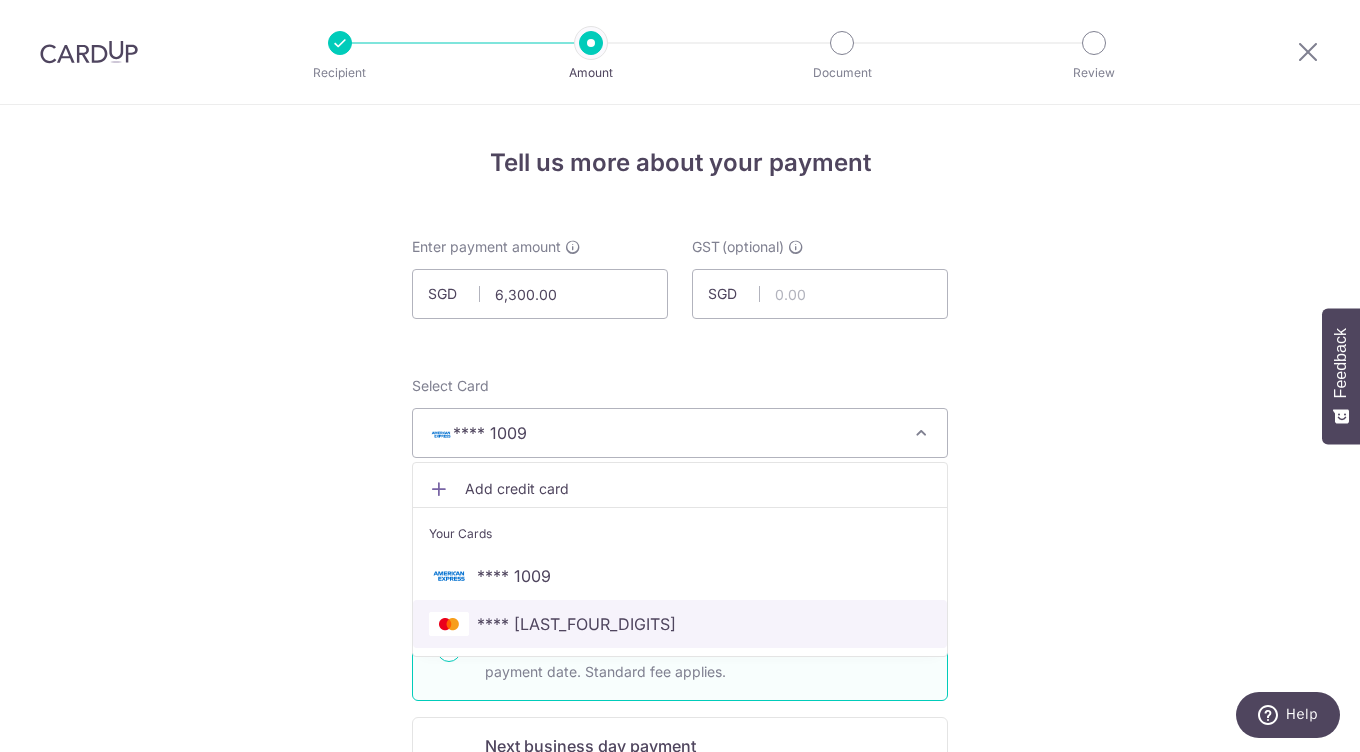 click on "**** 3229" at bounding box center (576, 624) 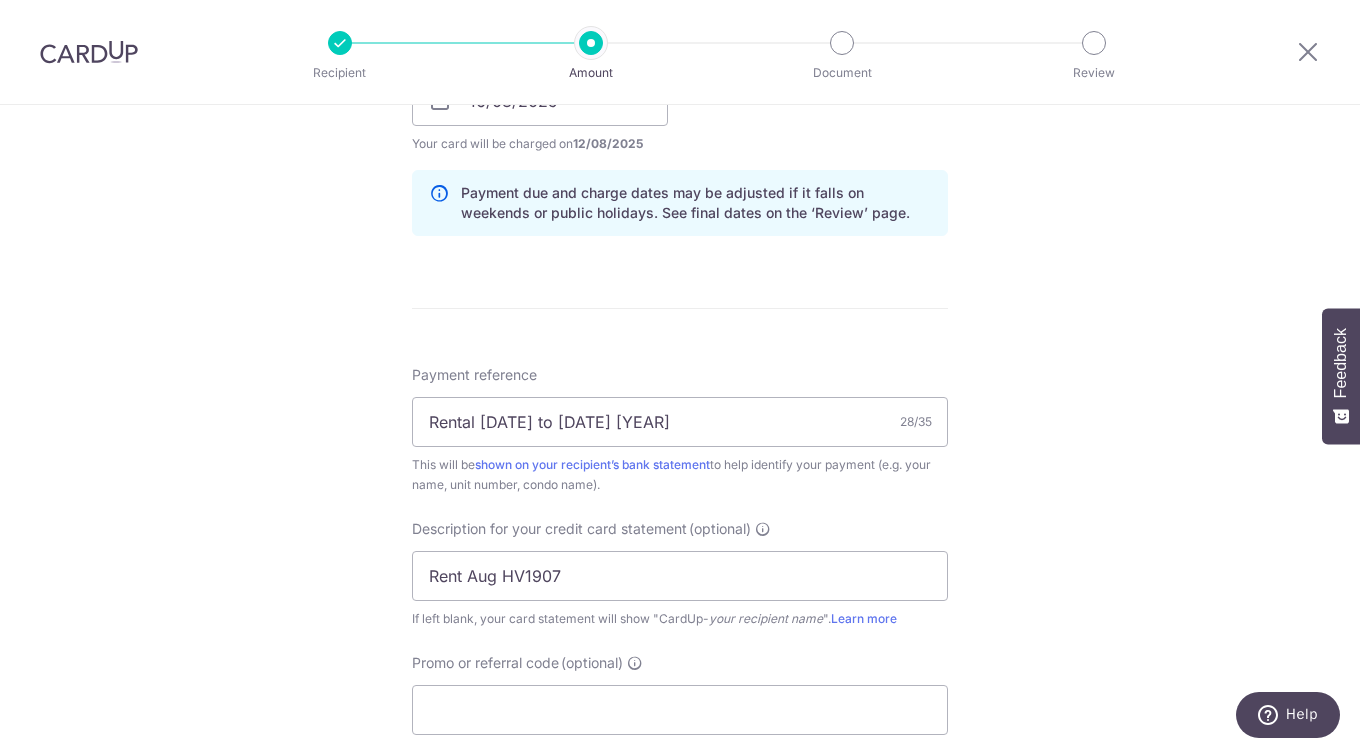 scroll, scrollTop: 1378, scrollLeft: 0, axis: vertical 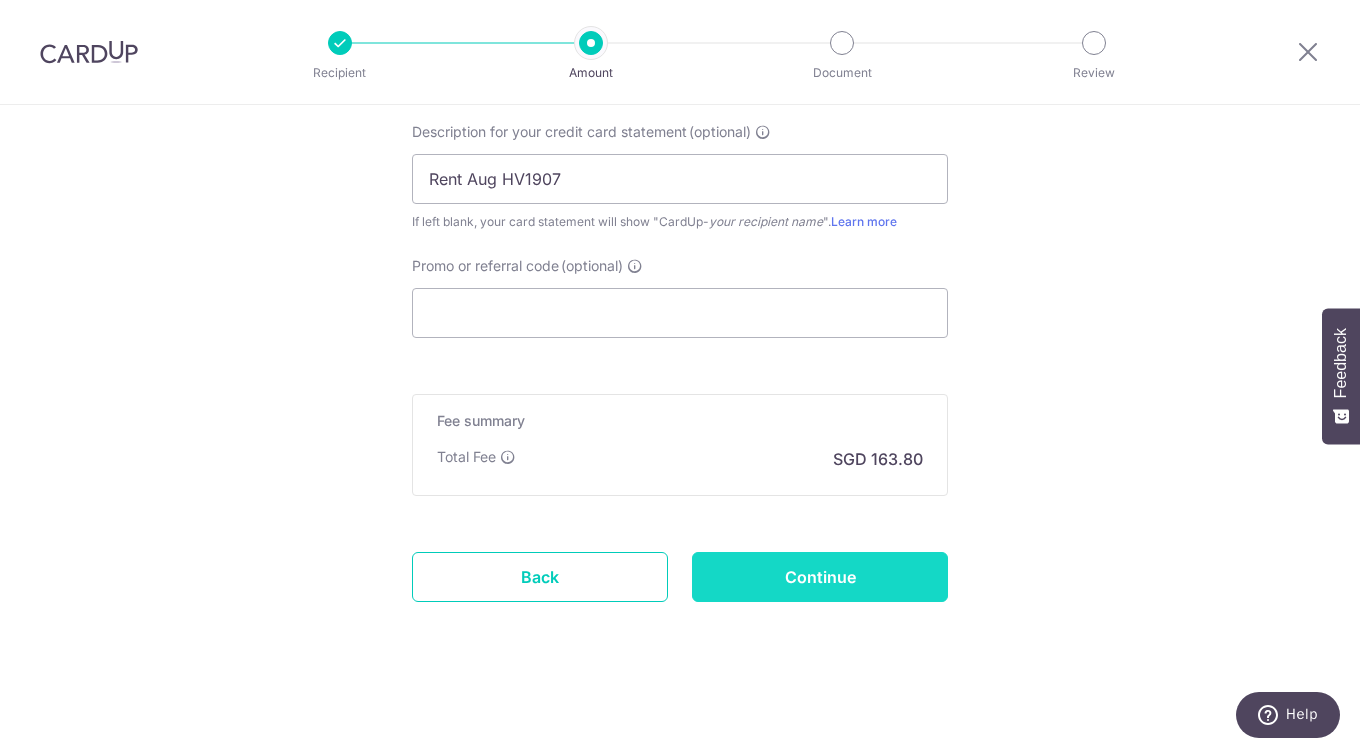 click on "Continue" at bounding box center (820, 577) 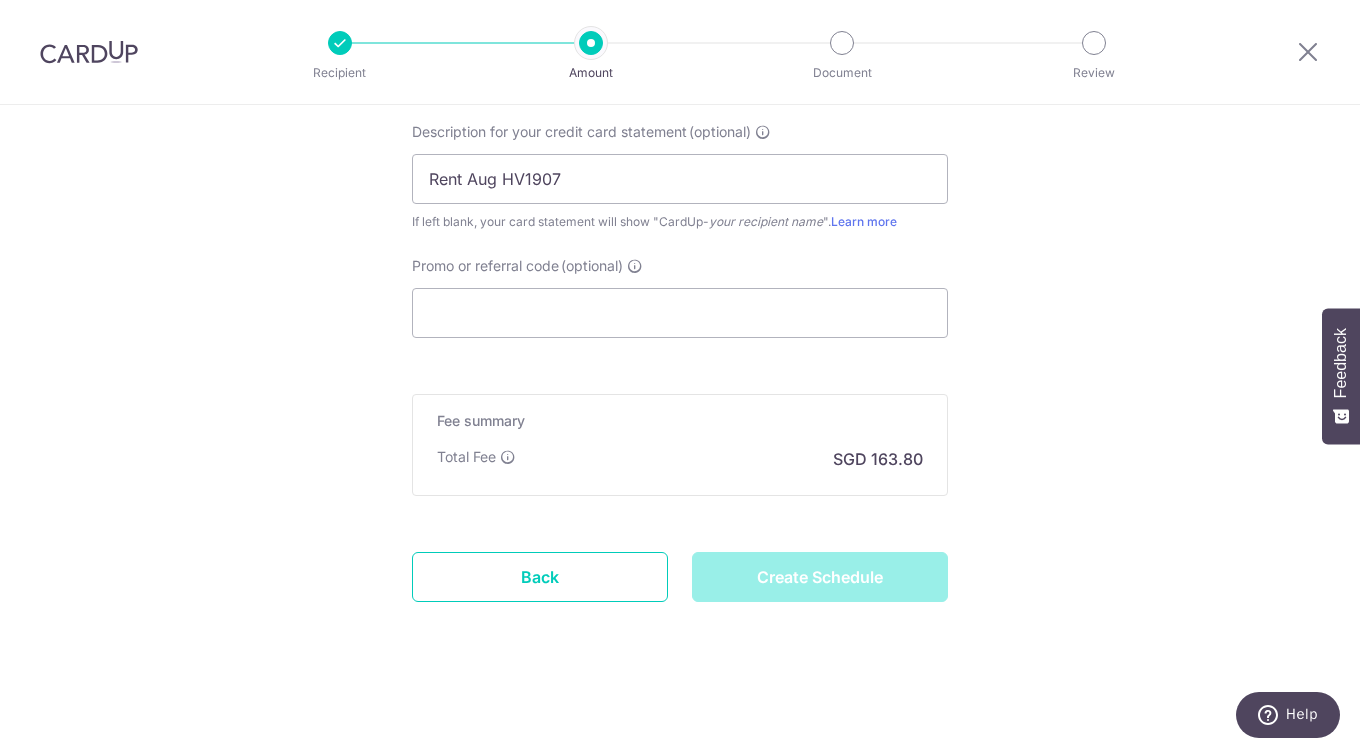 type on "Create Schedule" 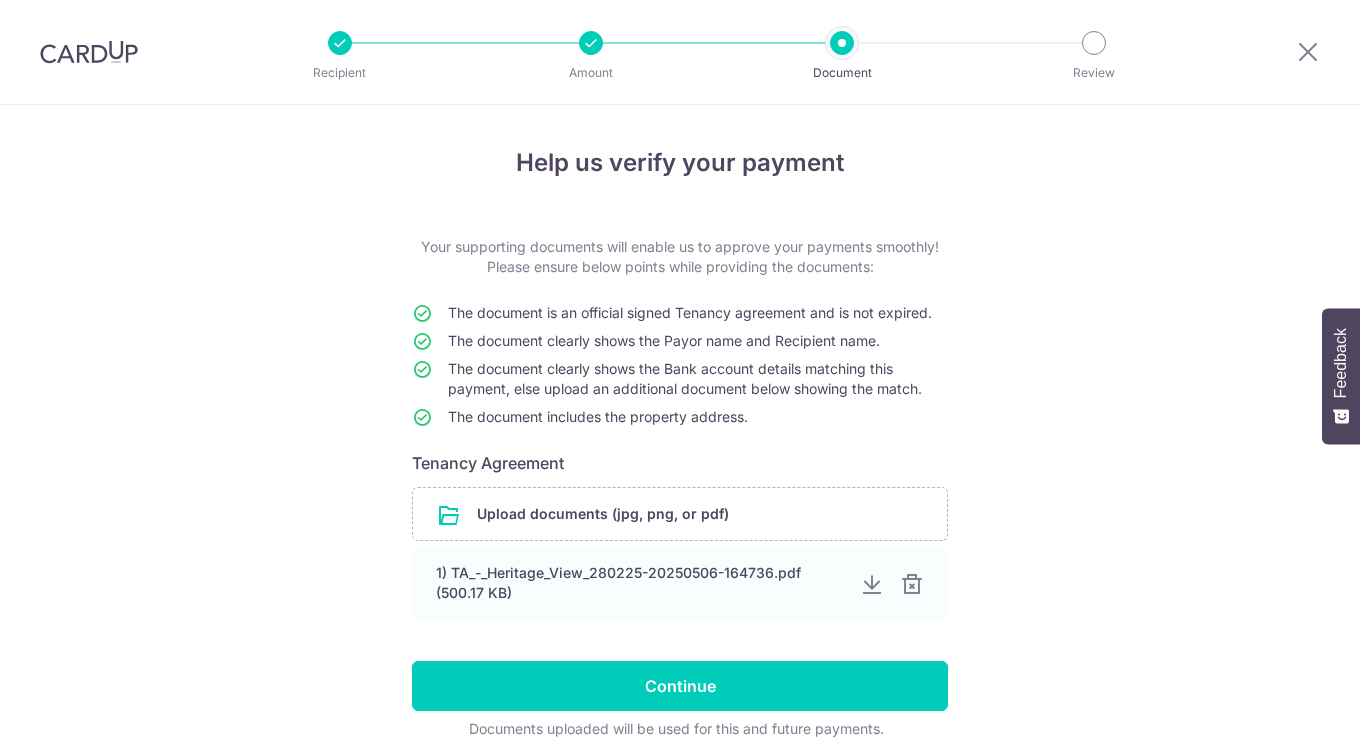 scroll, scrollTop: 0, scrollLeft: 0, axis: both 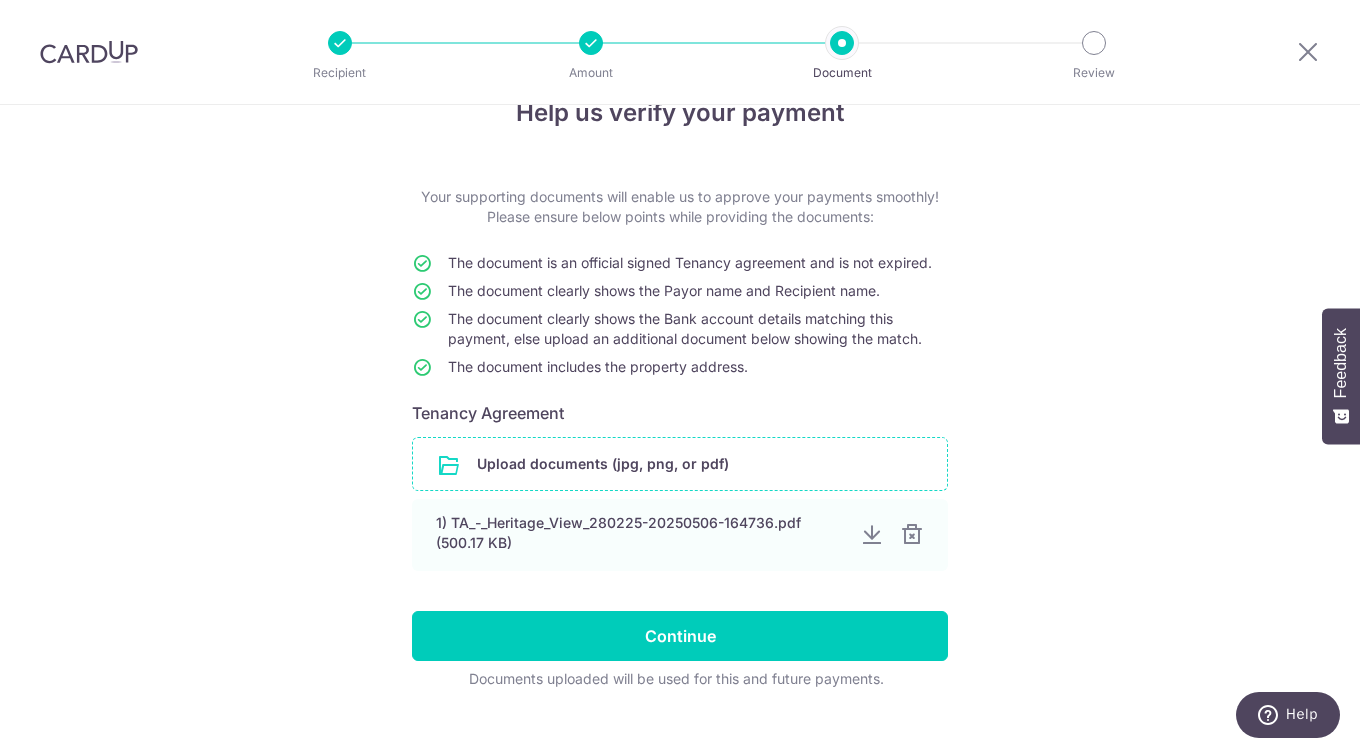 click at bounding box center [680, 464] 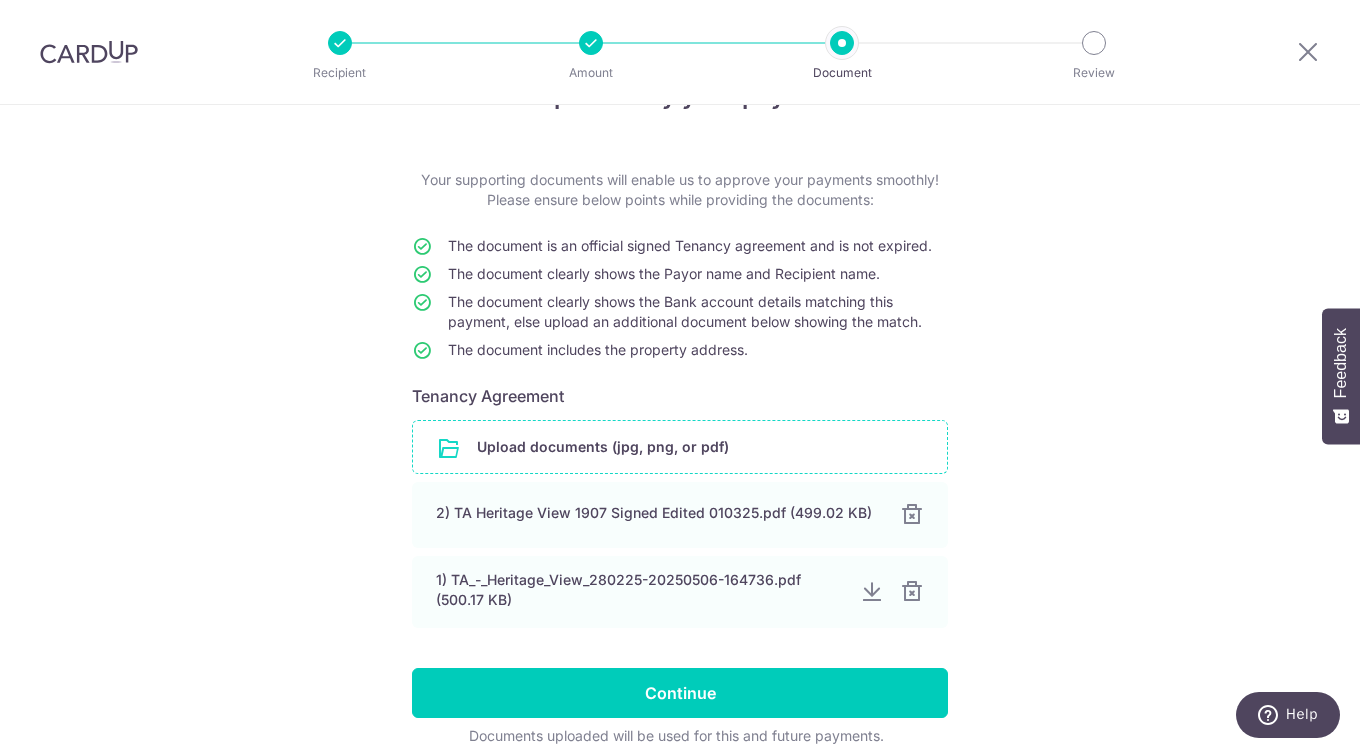 scroll, scrollTop: 66, scrollLeft: 0, axis: vertical 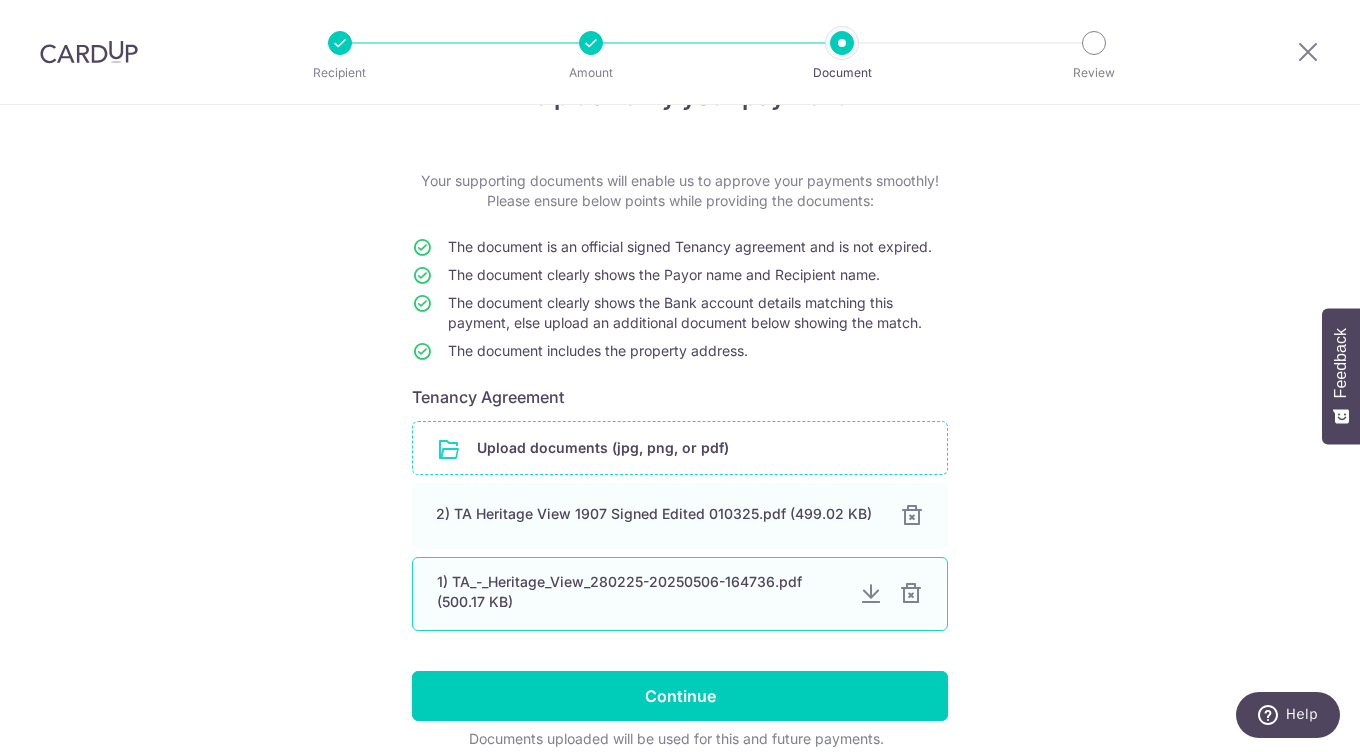 click at bounding box center [871, 594] 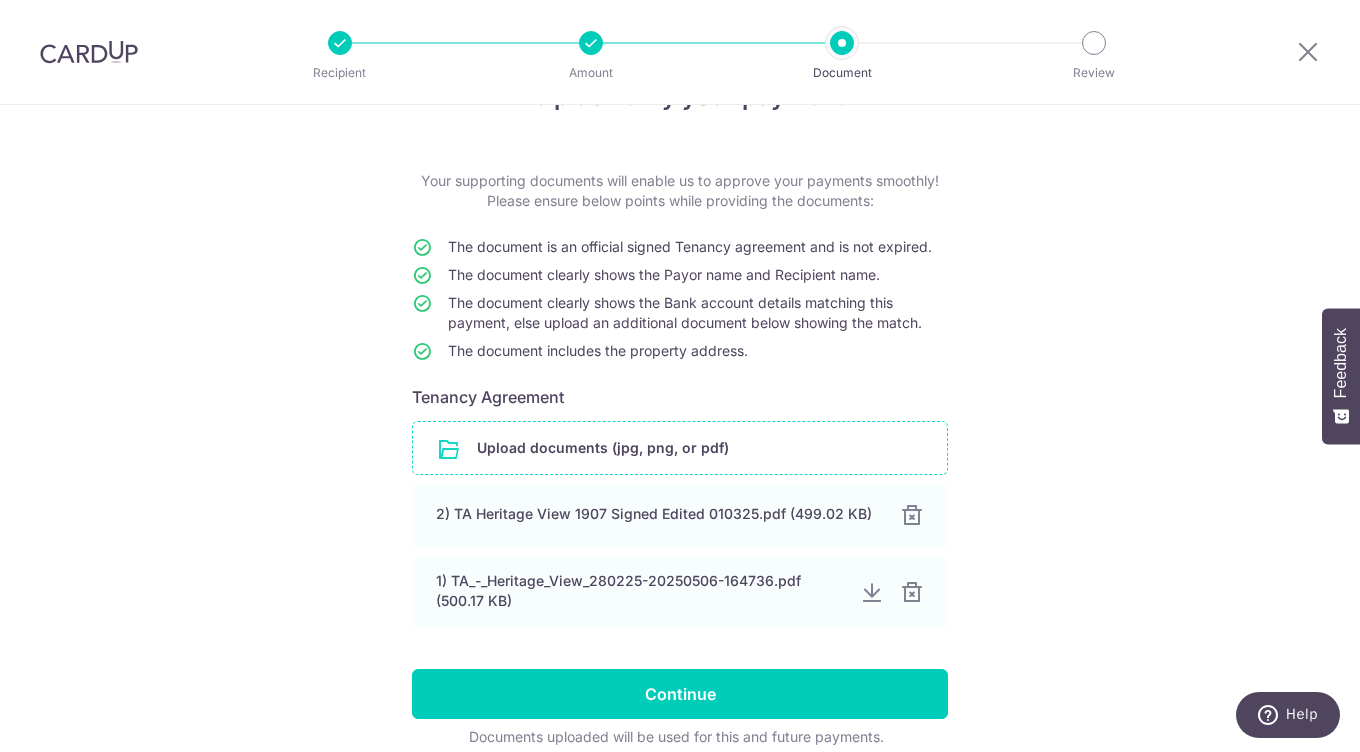scroll, scrollTop: 155, scrollLeft: 0, axis: vertical 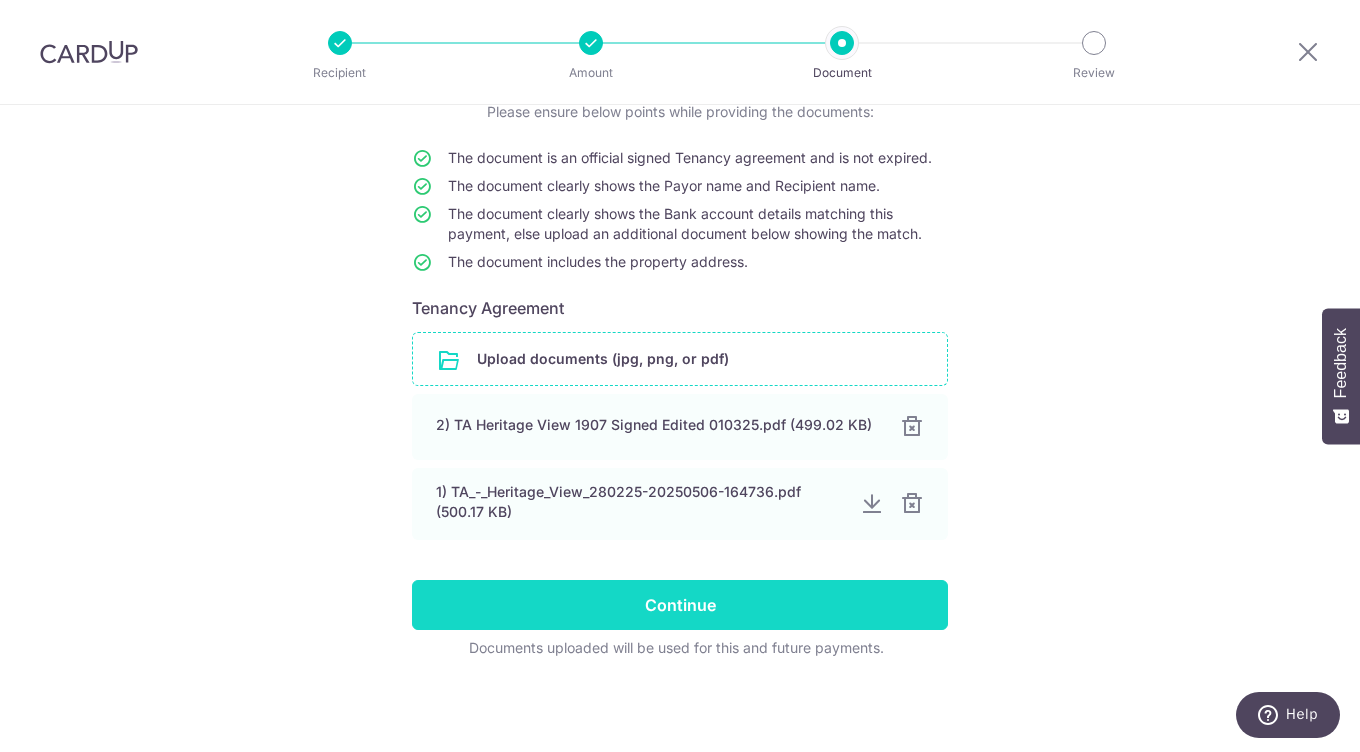 click on "Continue" at bounding box center [680, 605] 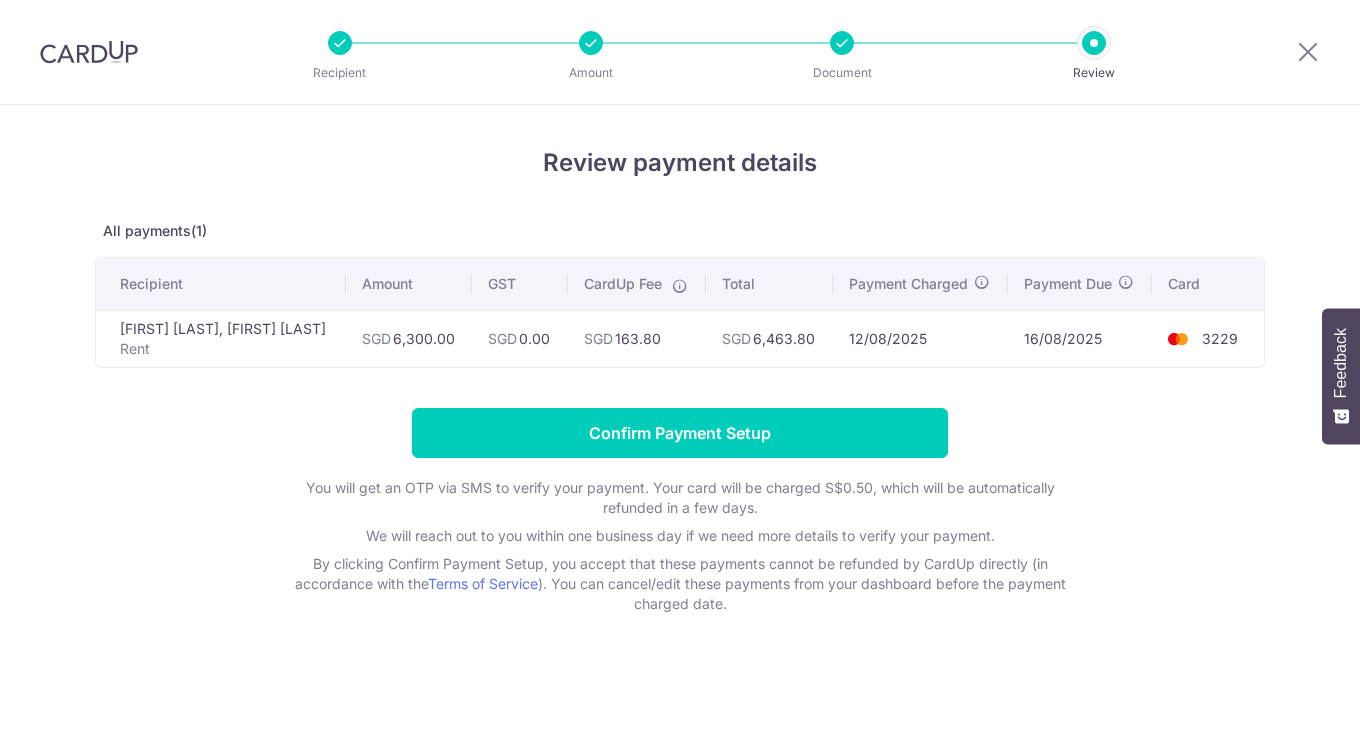 scroll, scrollTop: 0, scrollLeft: 0, axis: both 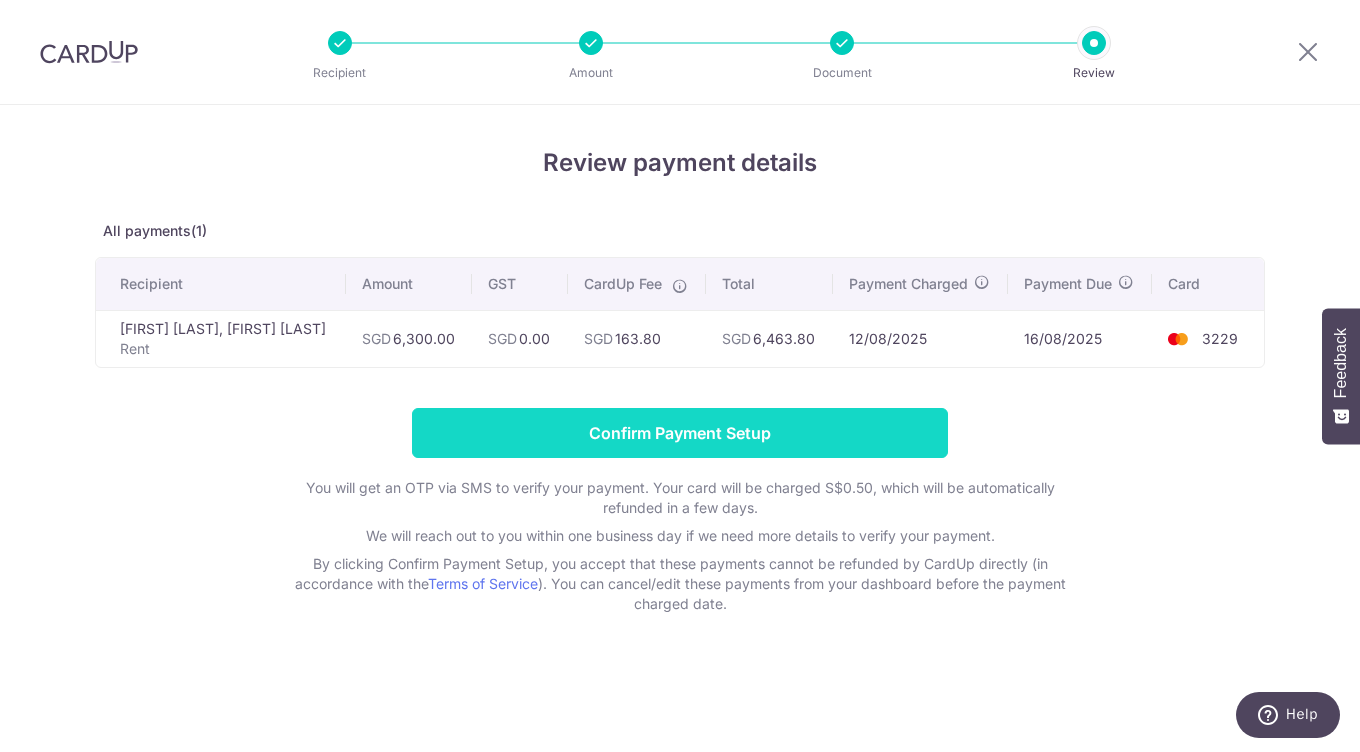 click on "Confirm Payment Setup" at bounding box center [680, 433] 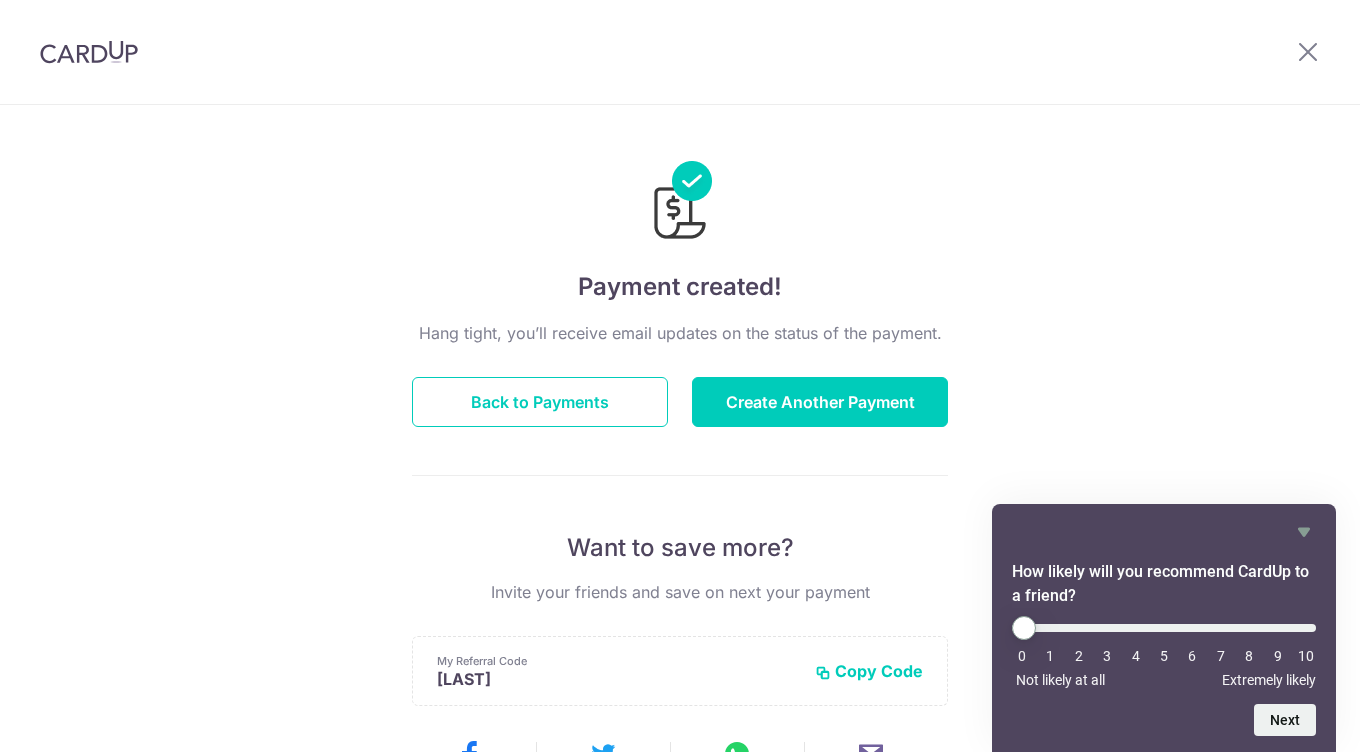 scroll, scrollTop: 0, scrollLeft: 0, axis: both 